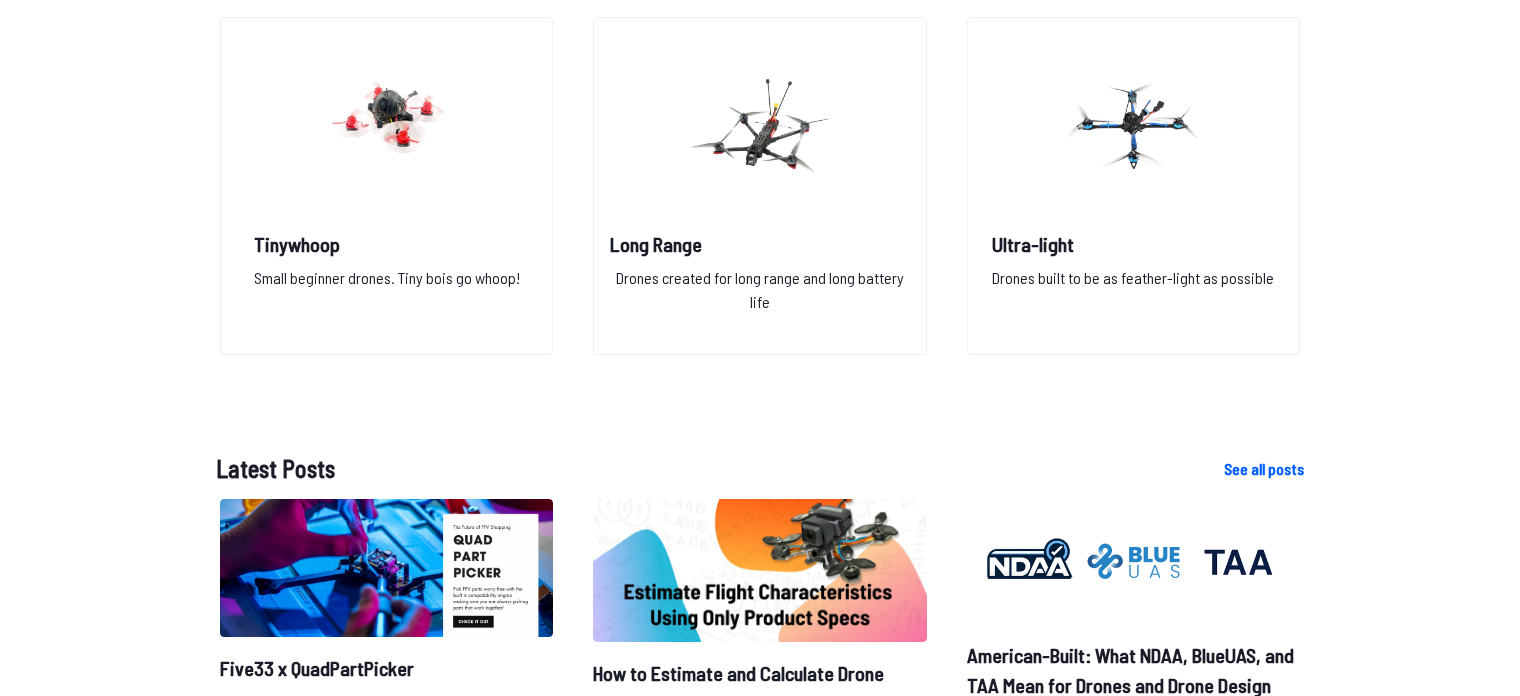 scroll, scrollTop: 1400, scrollLeft: 0, axis: vertical 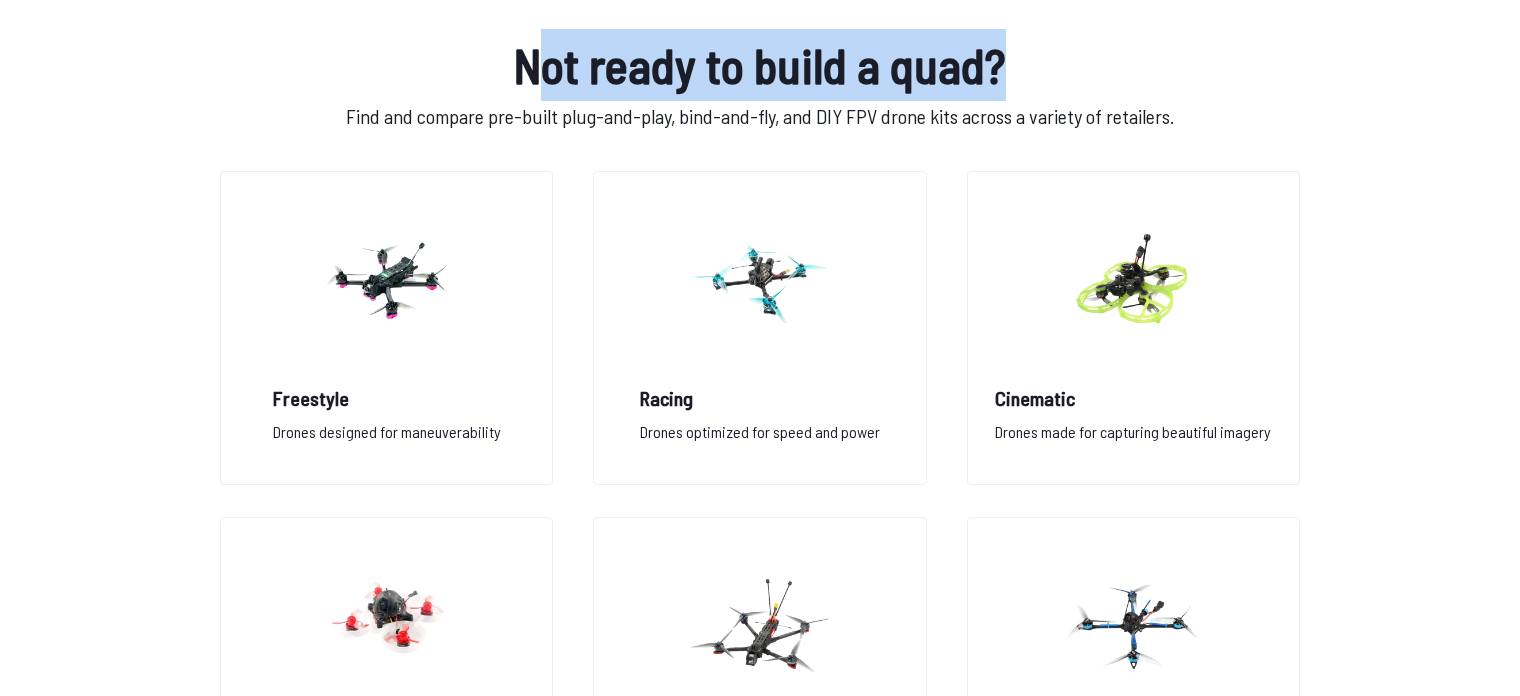 drag, startPoint x: 534, startPoint y: 73, endPoint x: 1069, endPoint y: 70, distance: 535.0084 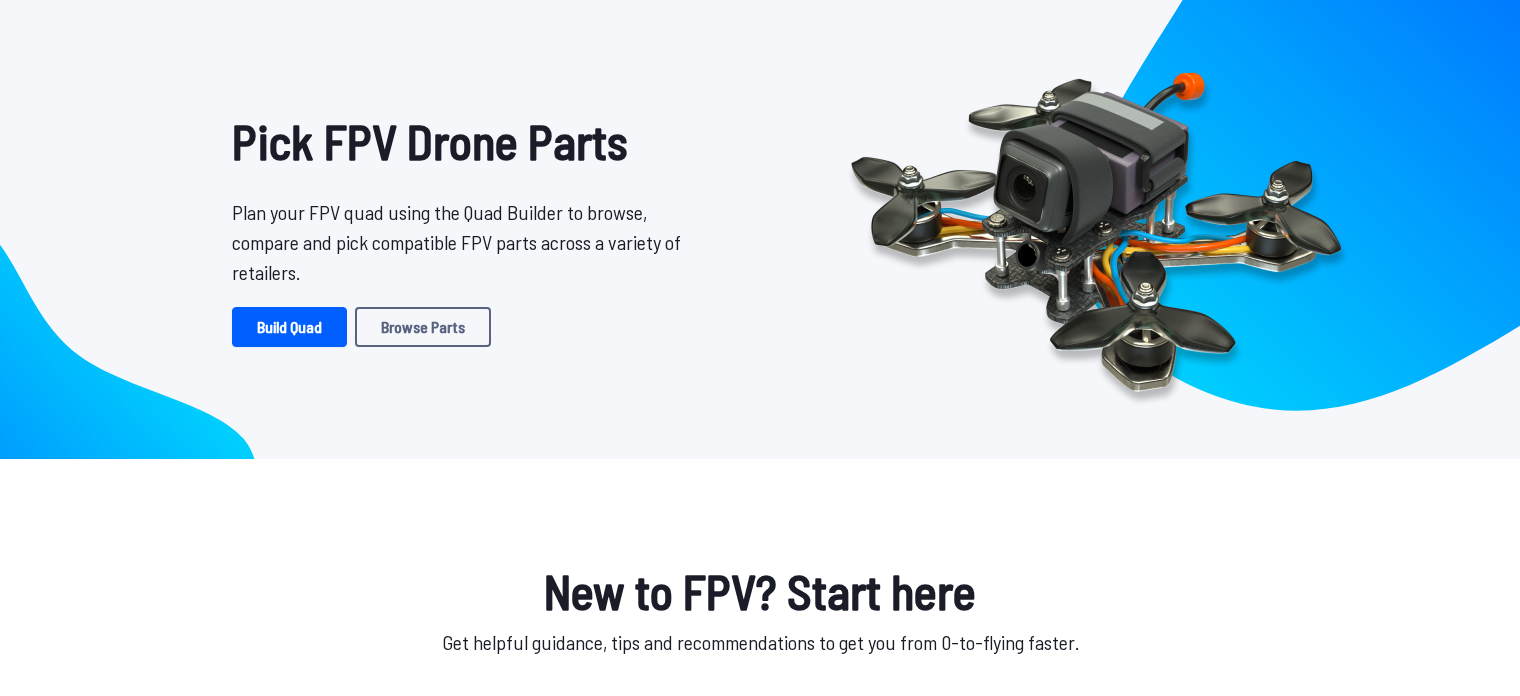 scroll, scrollTop: 0, scrollLeft: 0, axis: both 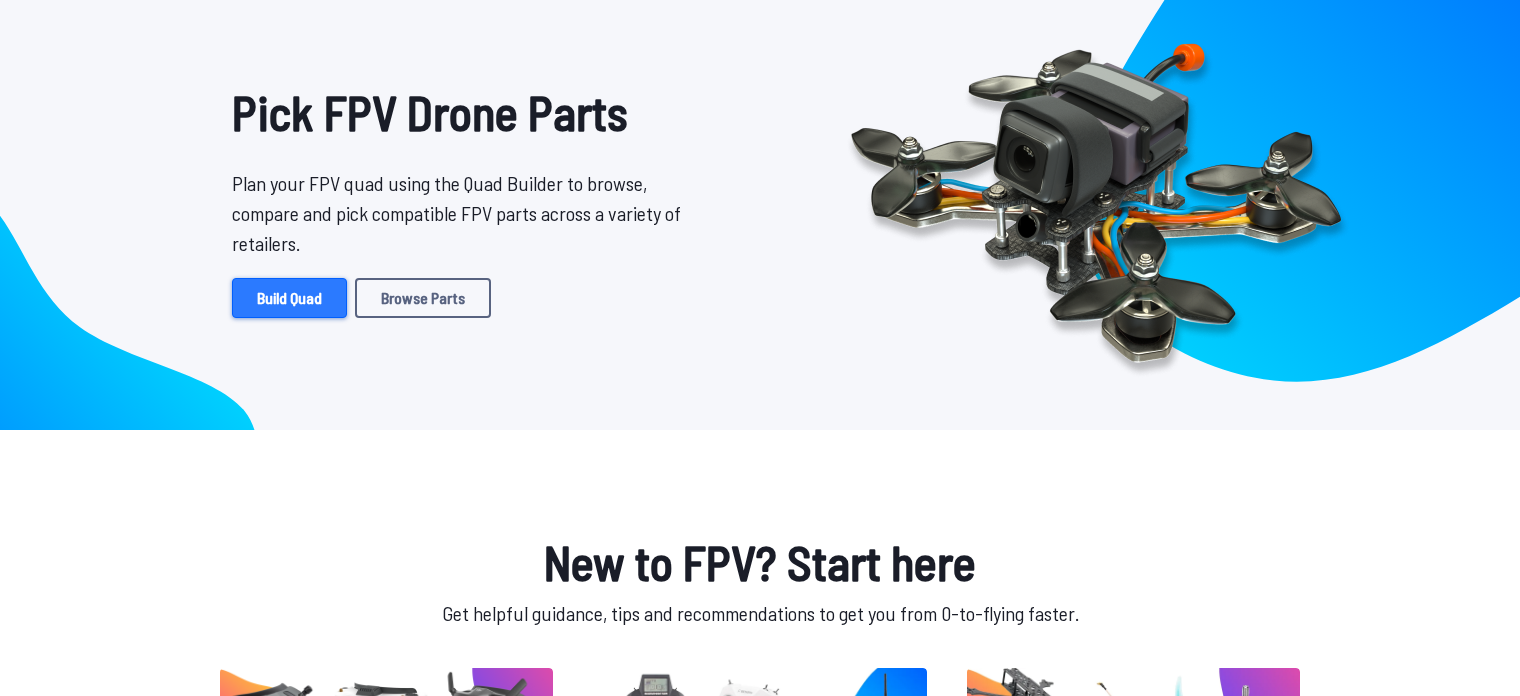 click on "Build Quad" at bounding box center [289, 298] 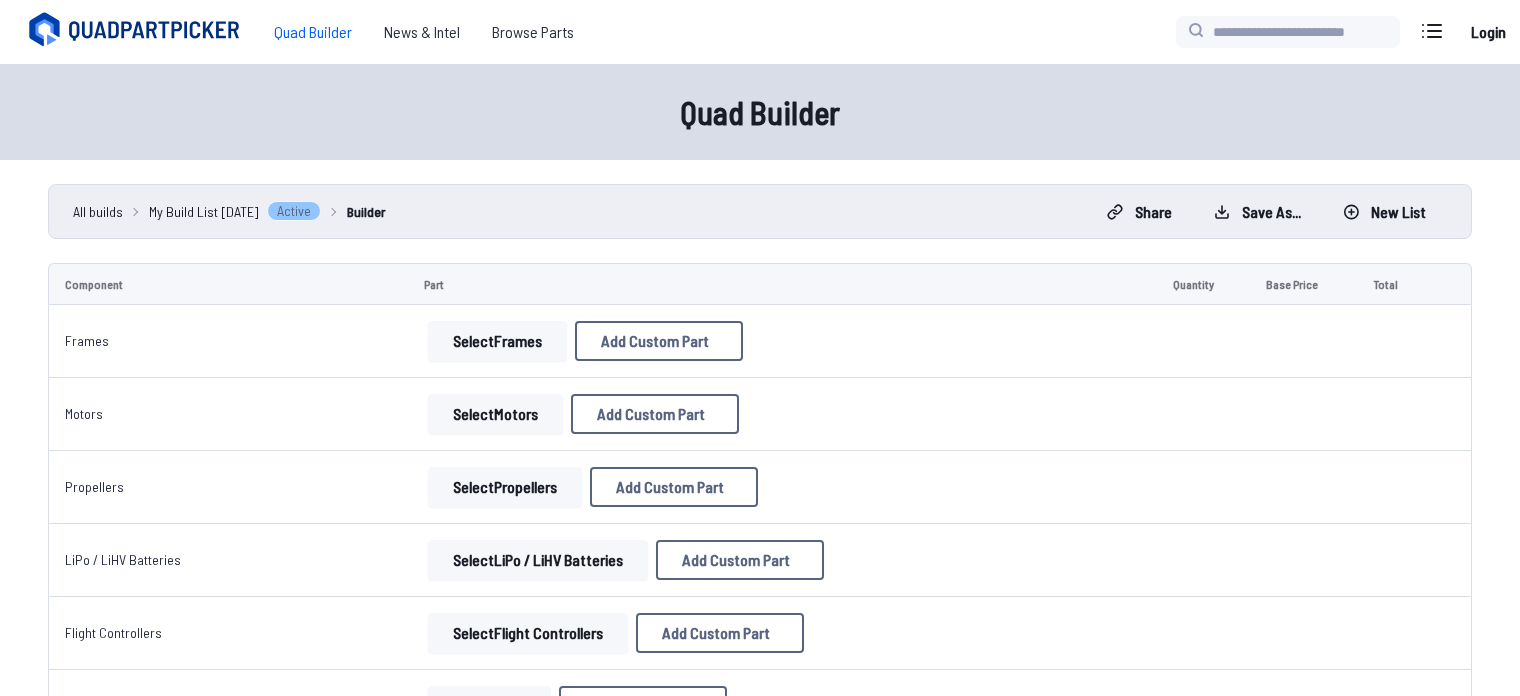 scroll, scrollTop: 0, scrollLeft: 0, axis: both 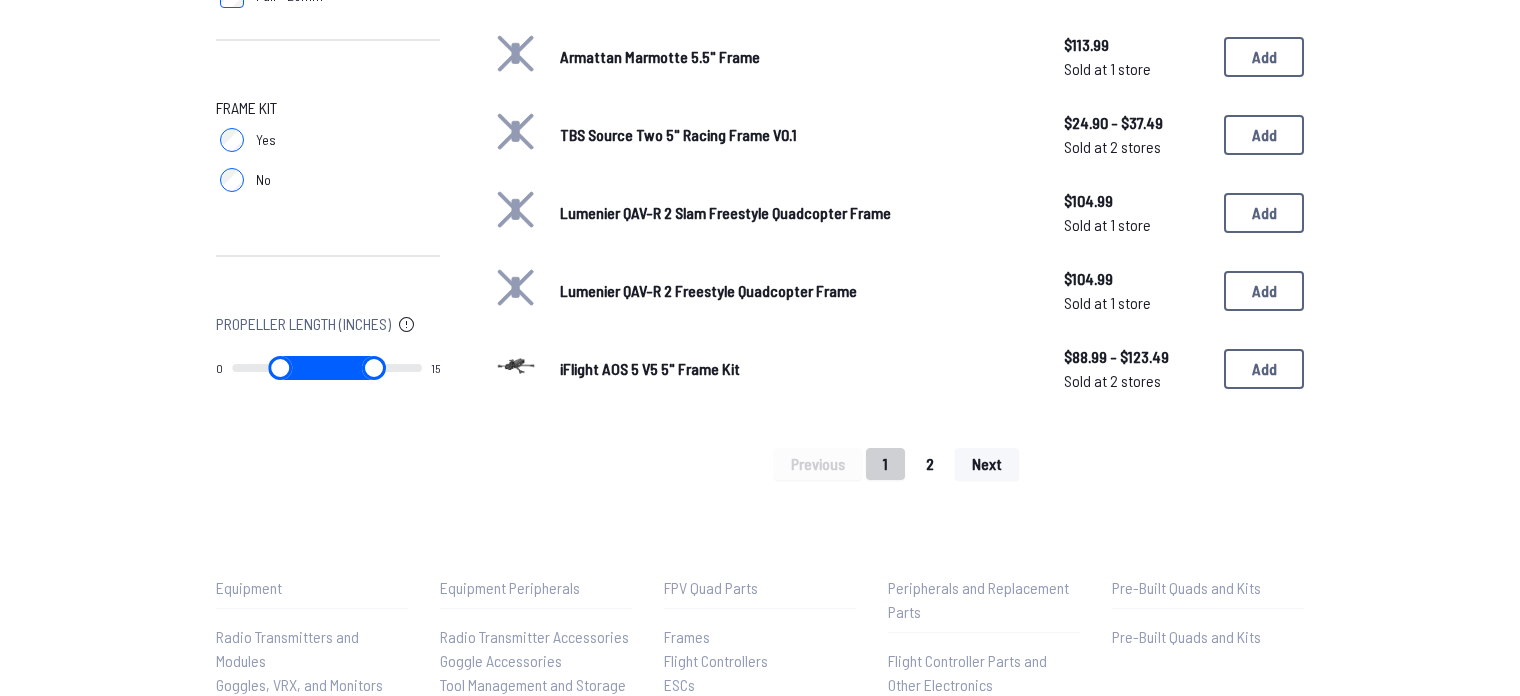 click on "2" at bounding box center (930, 464) 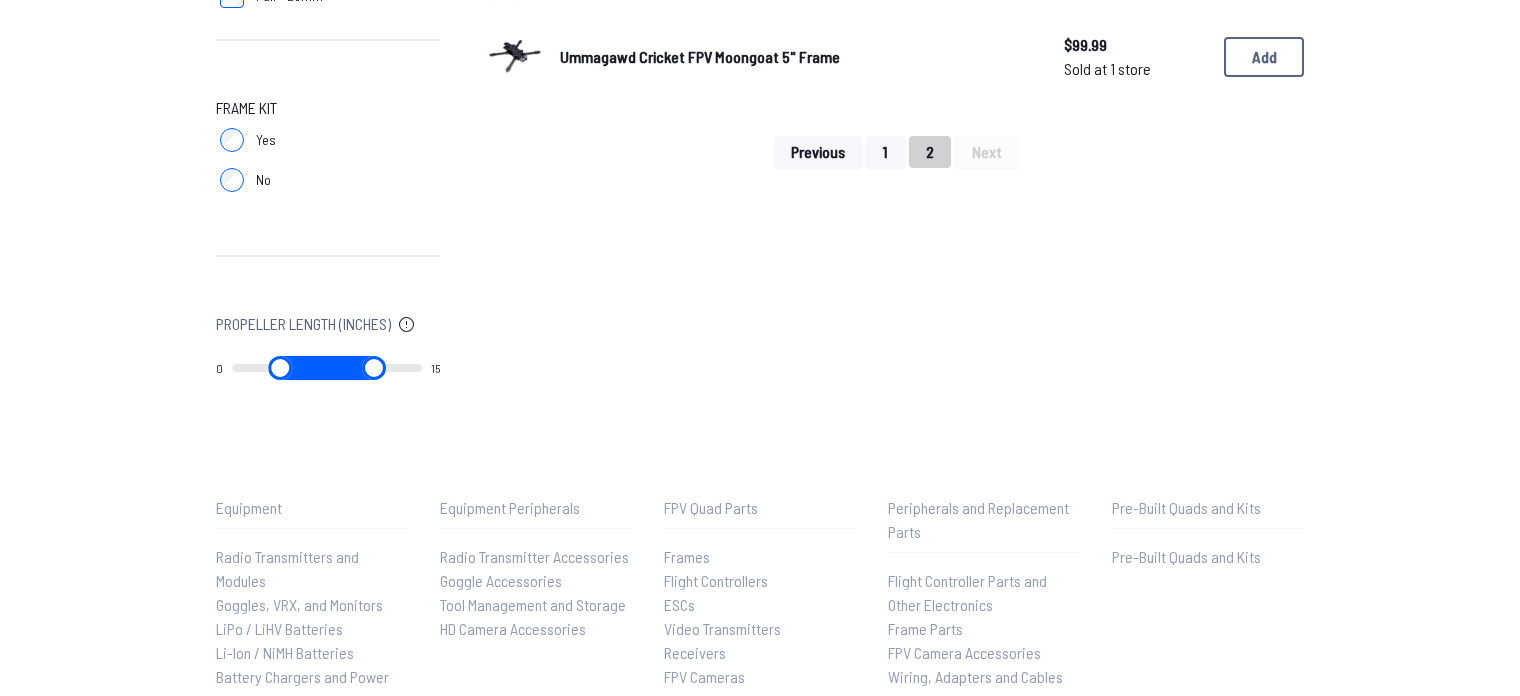 scroll, scrollTop: 0, scrollLeft: 0, axis: both 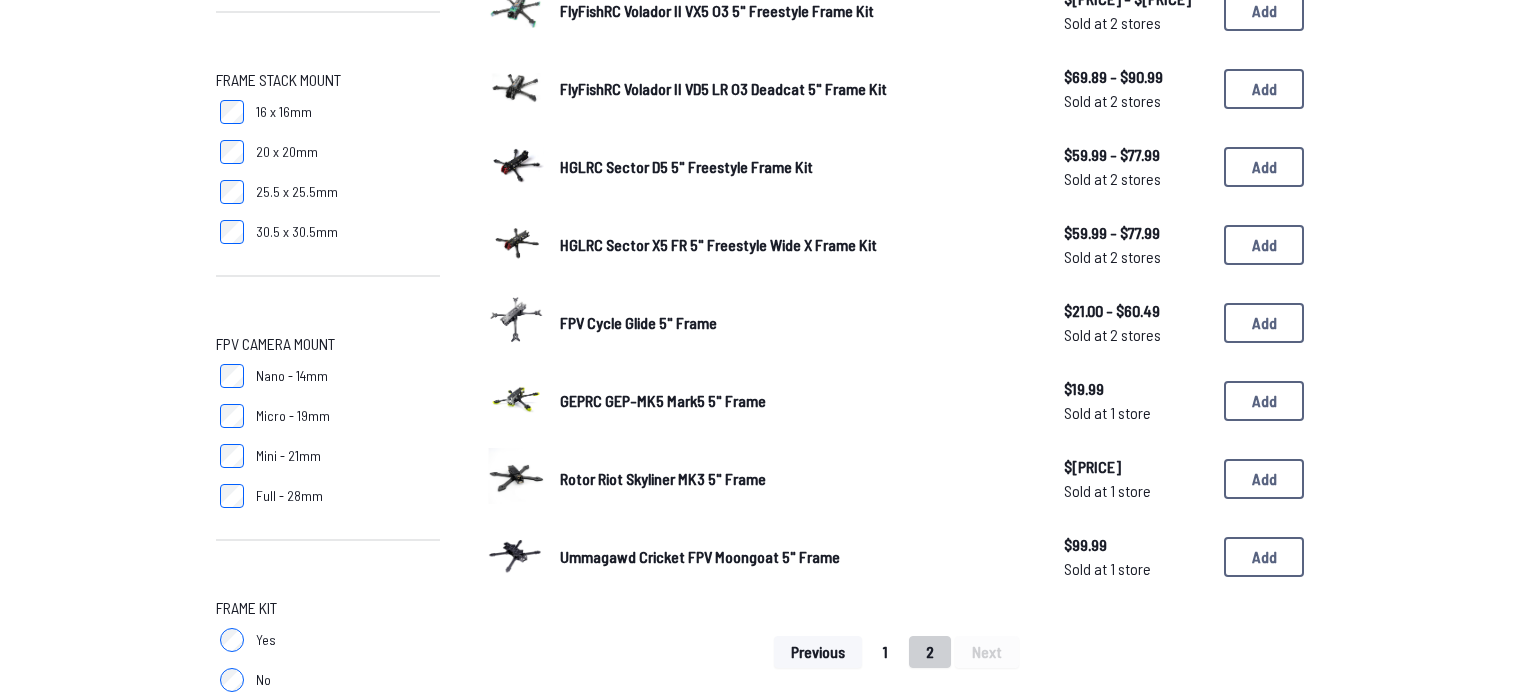 click on "1" at bounding box center [885, 652] 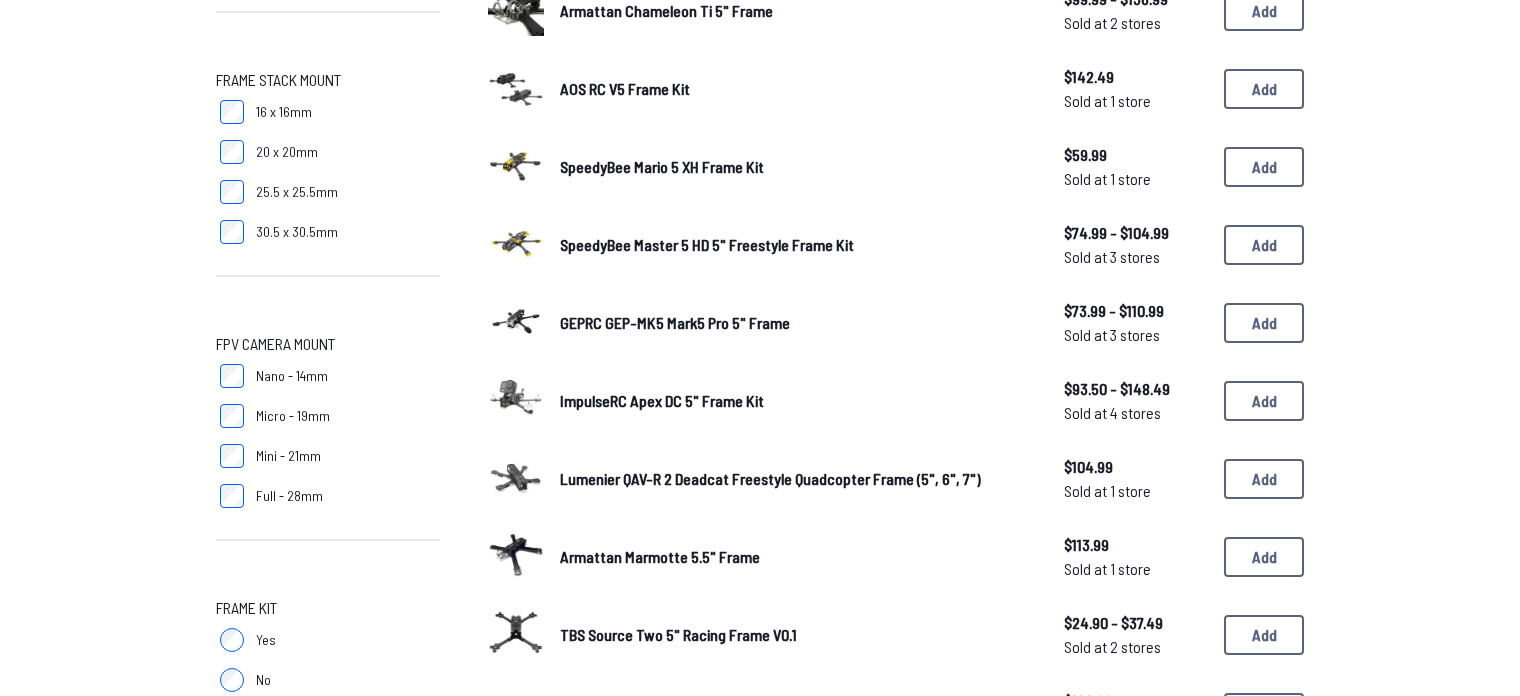 scroll, scrollTop: 0, scrollLeft: 0, axis: both 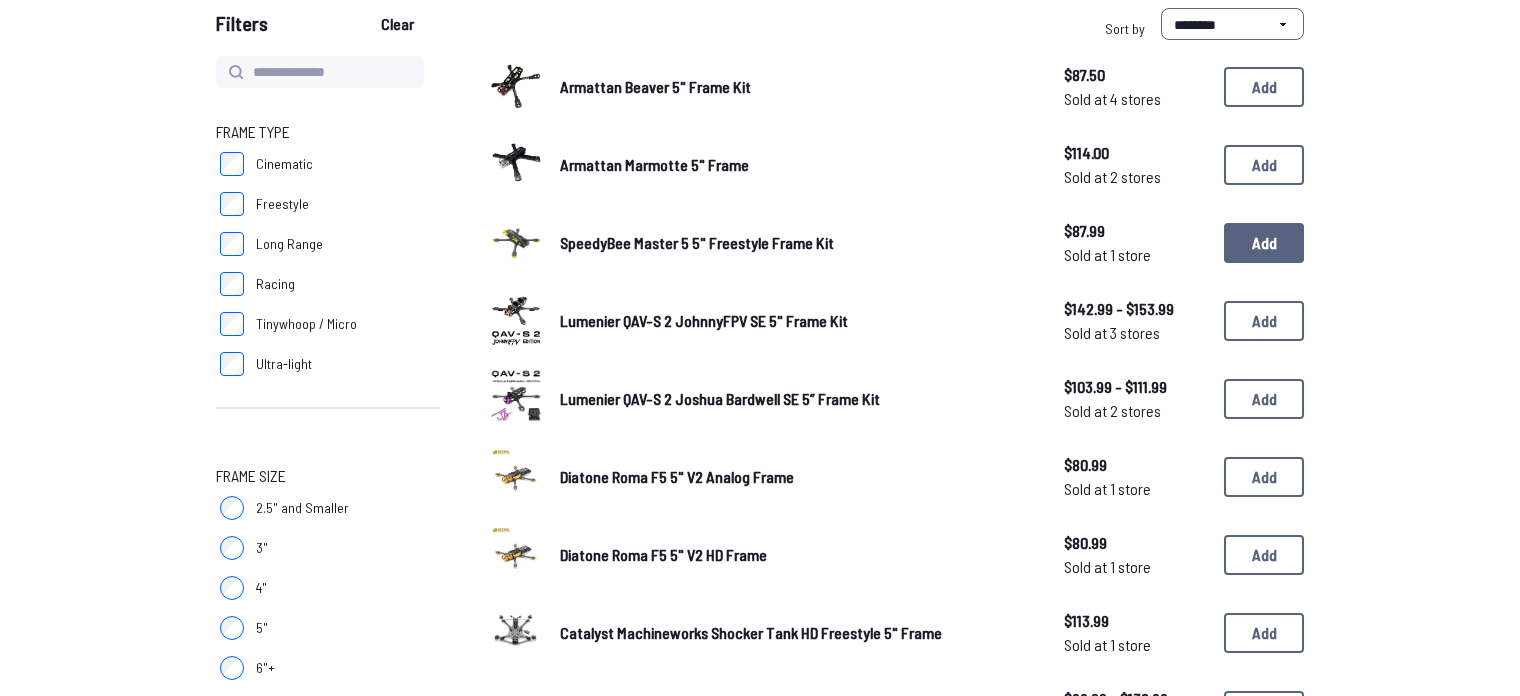 click on "Add" at bounding box center [1264, 243] 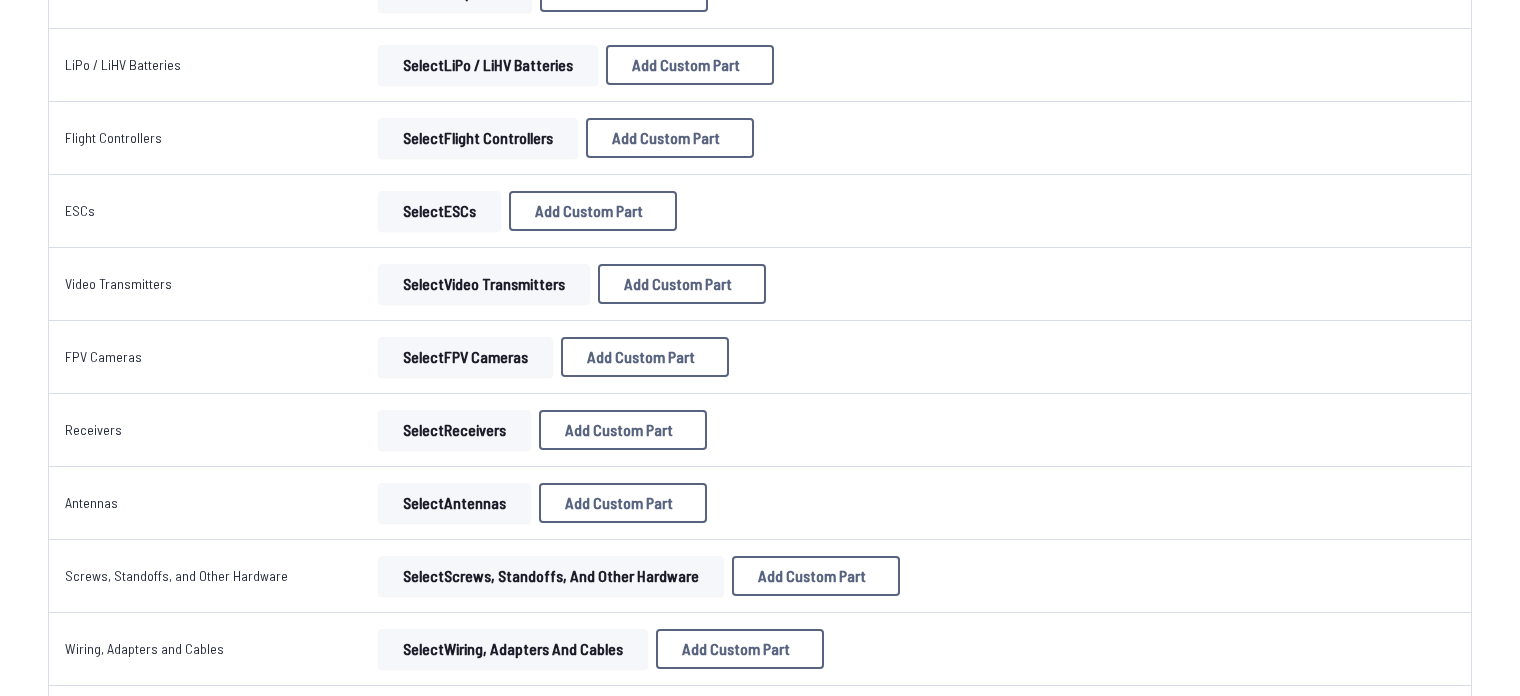 scroll, scrollTop: 600, scrollLeft: 0, axis: vertical 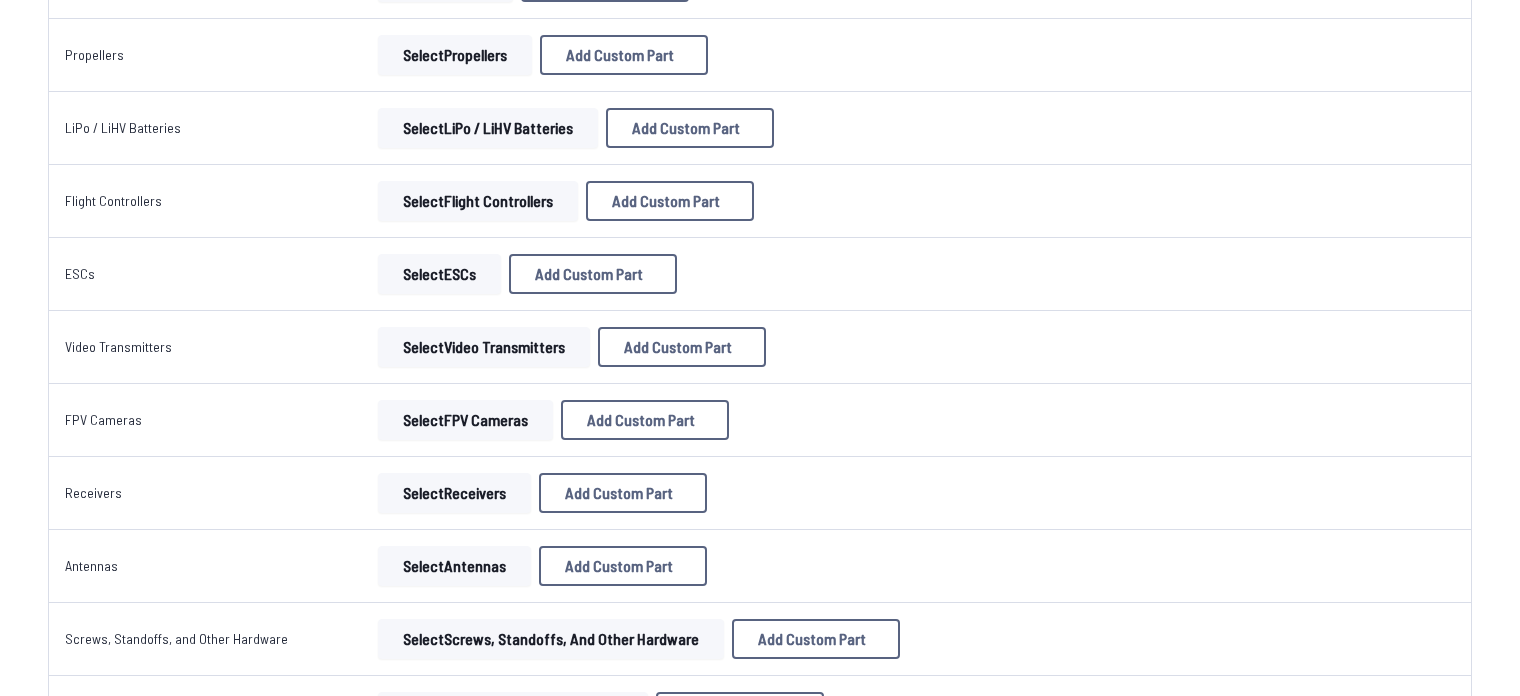 click on "Select  Flight Controllers" at bounding box center (478, 201) 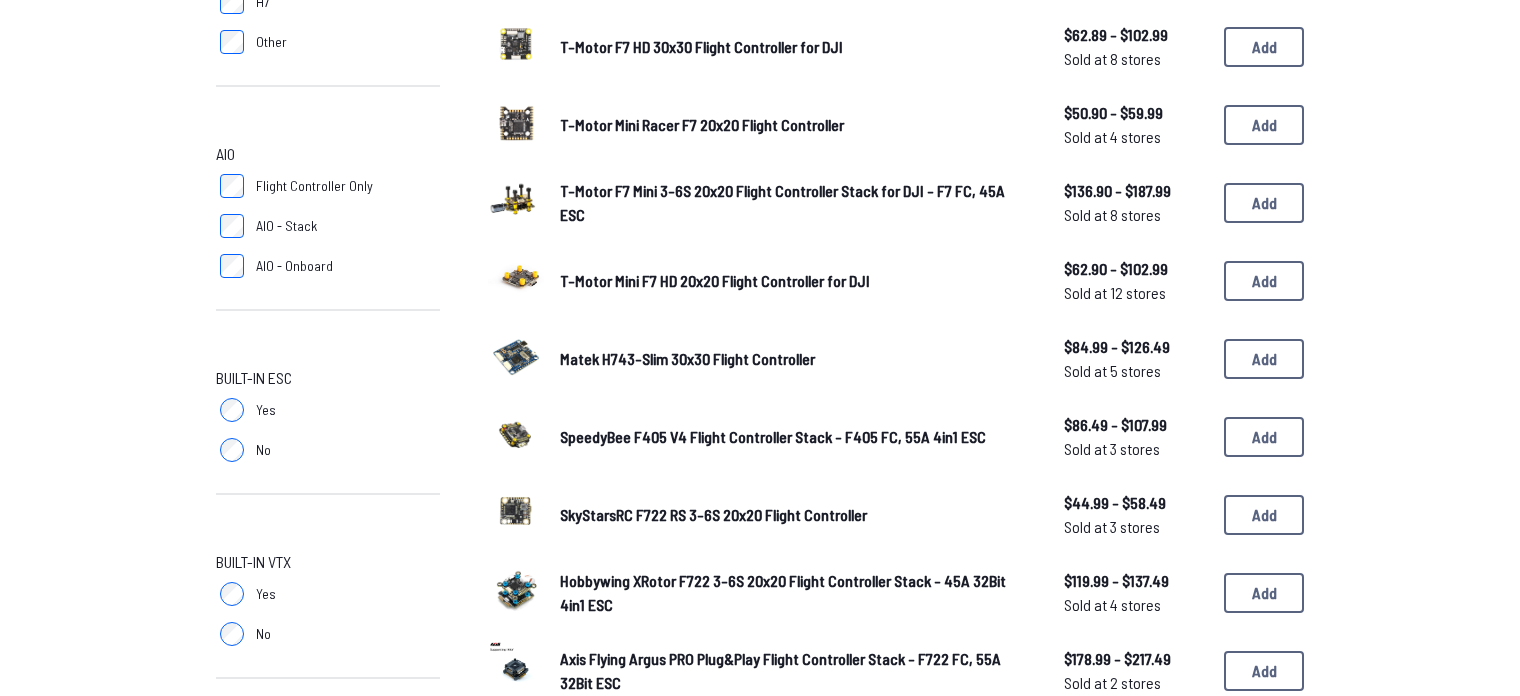 scroll, scrollTop: 800, scrollLeft: 0, axis: vertical 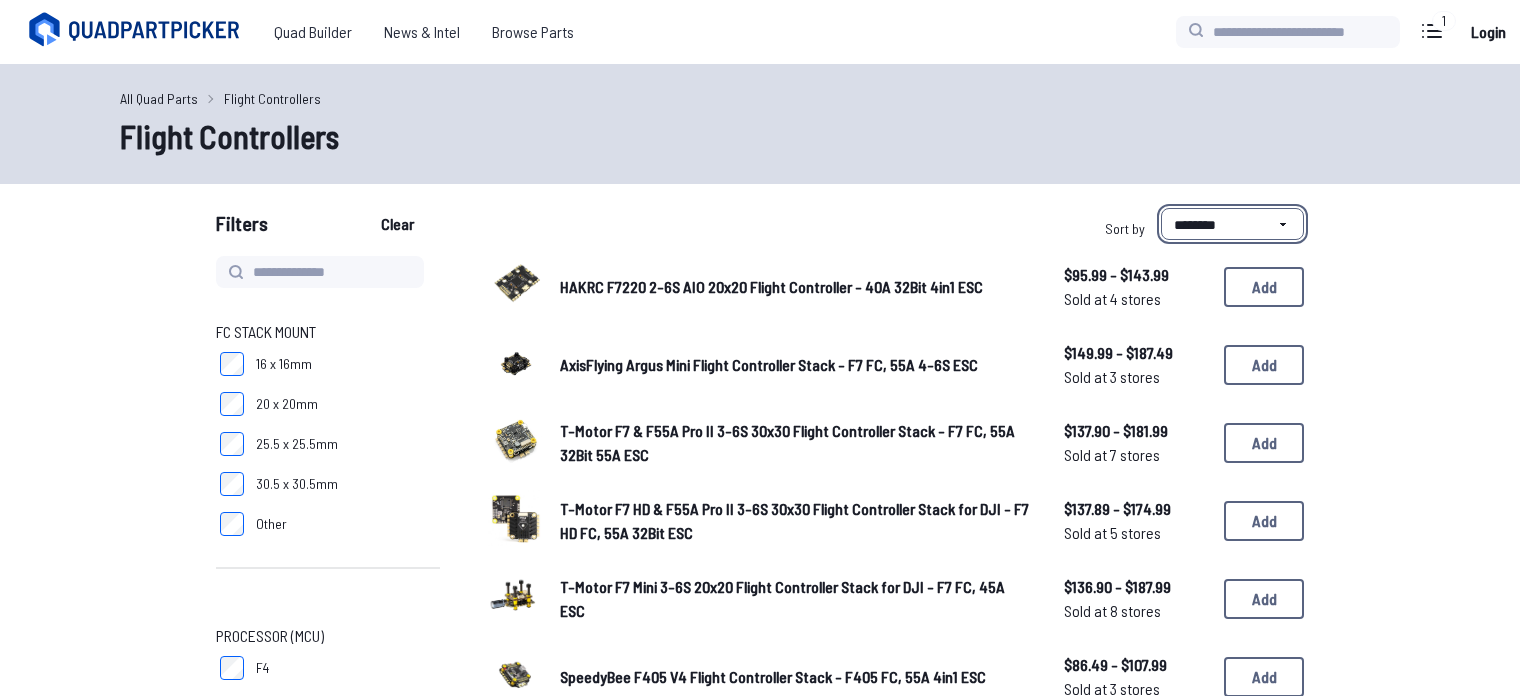 click on "**********" at bounding box center [1232, 224] 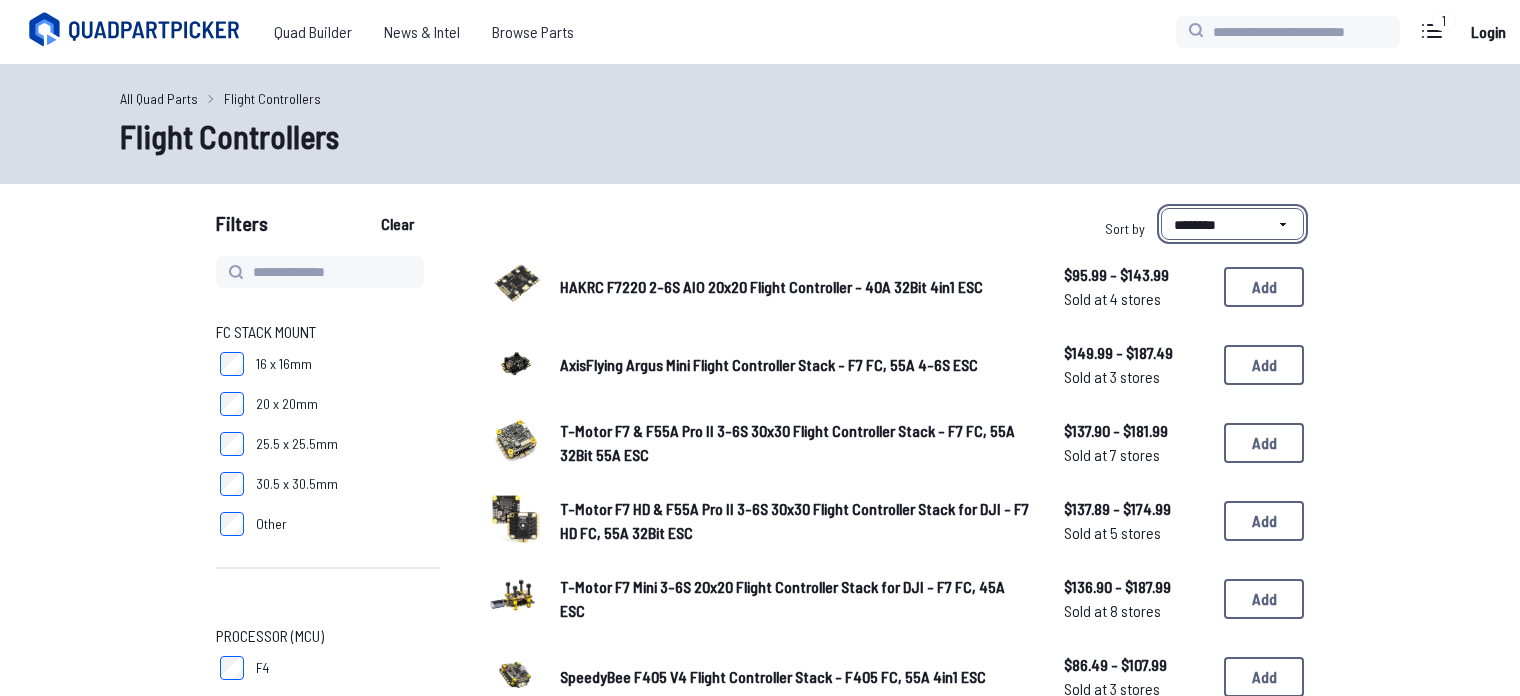 select on "****" 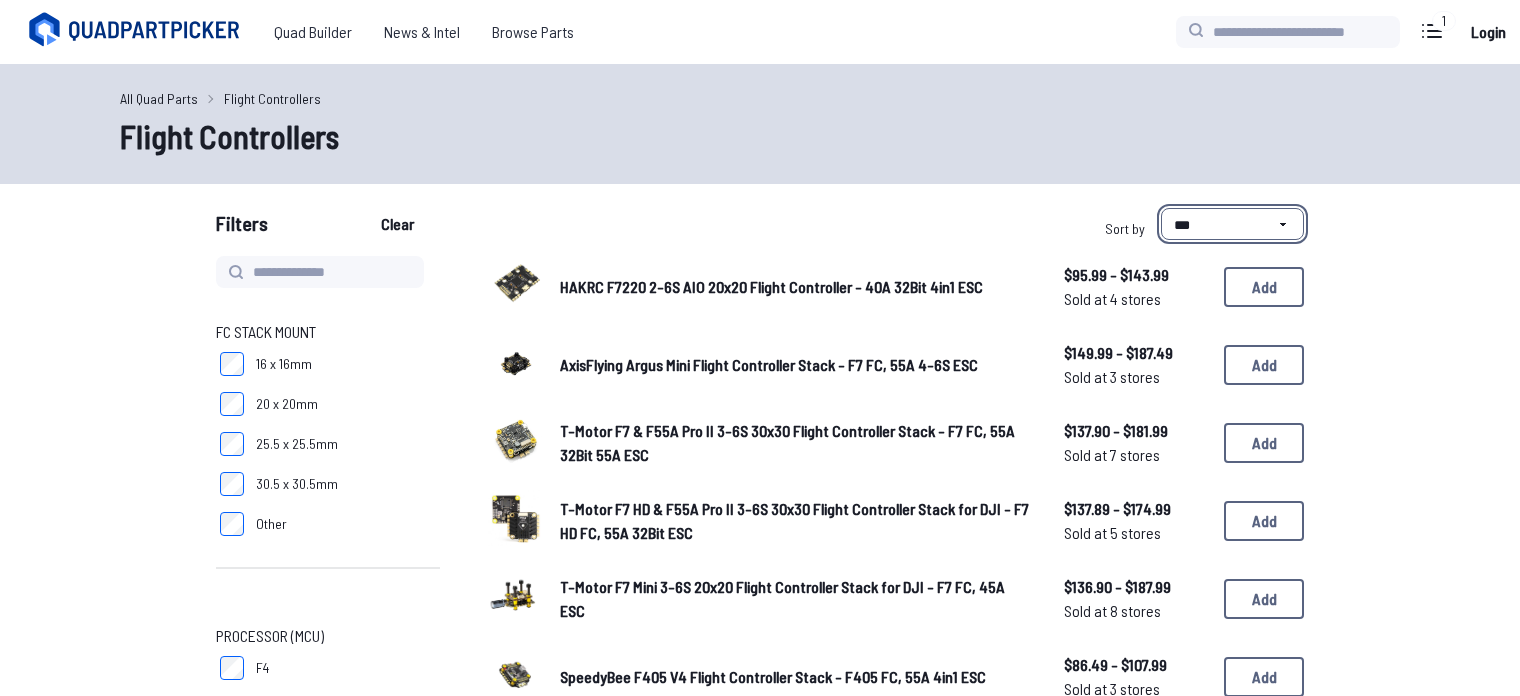 click on "**********" at bounding box center (1232, 224) 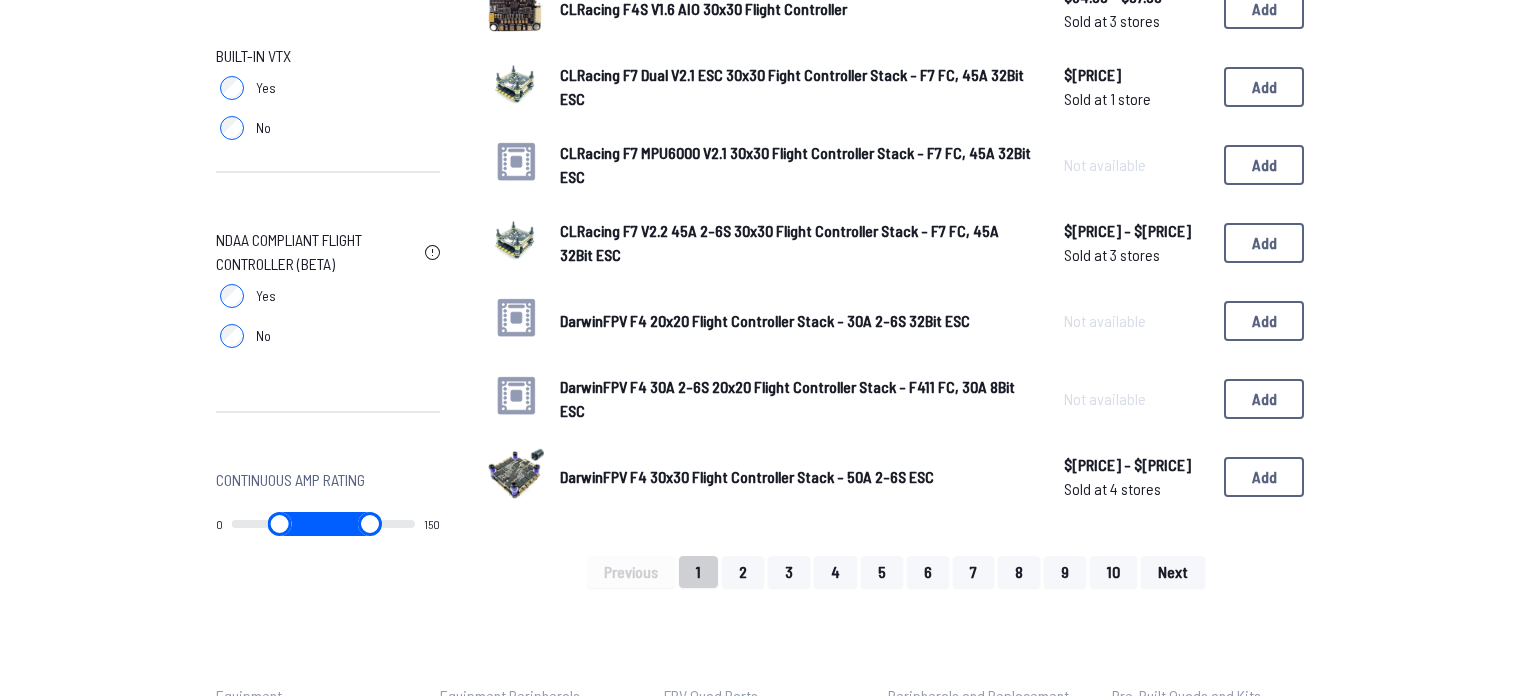 scroll, scrollTop: 1300, scrollLeft: 0, axis: vertical 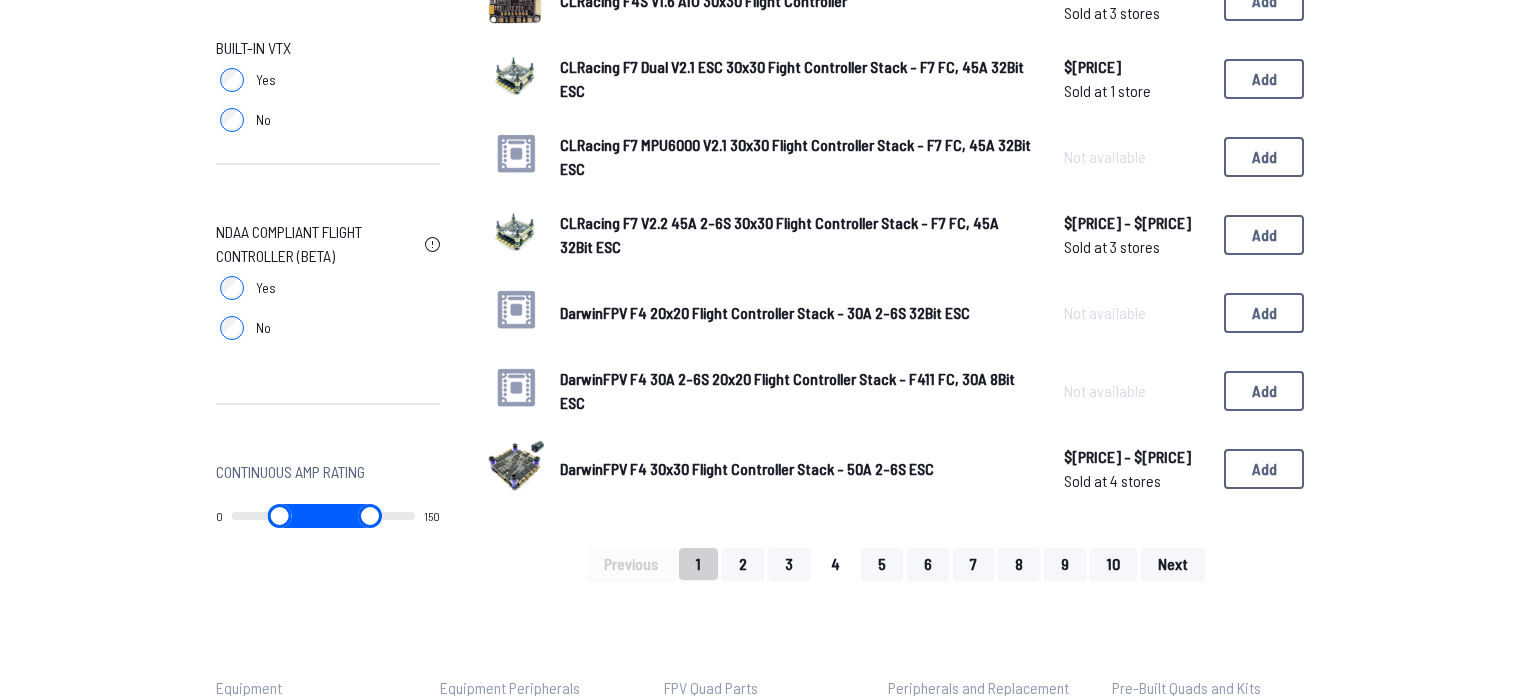 click on "4" at bounding box center [835, 564] 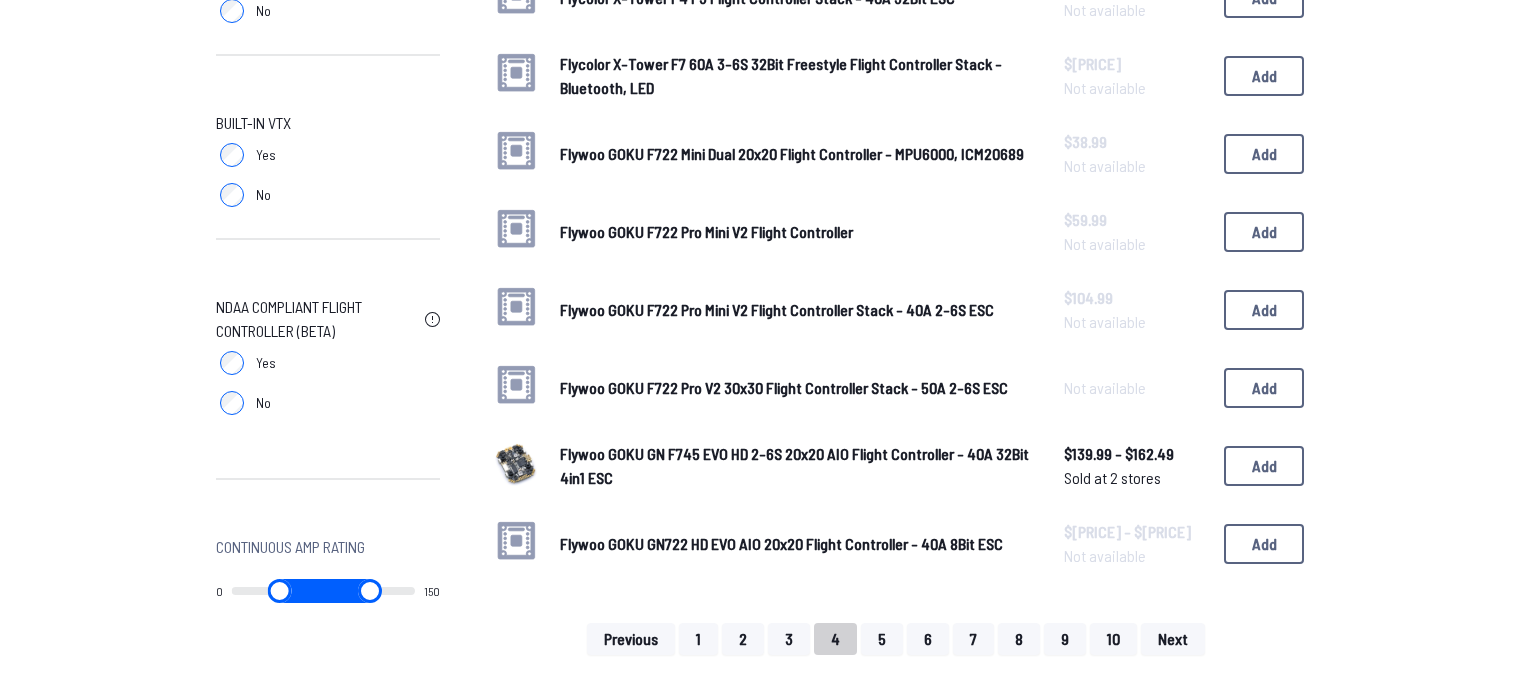 scroll, scrollTop: 1300, scrollLeft: 0, axis: vertical 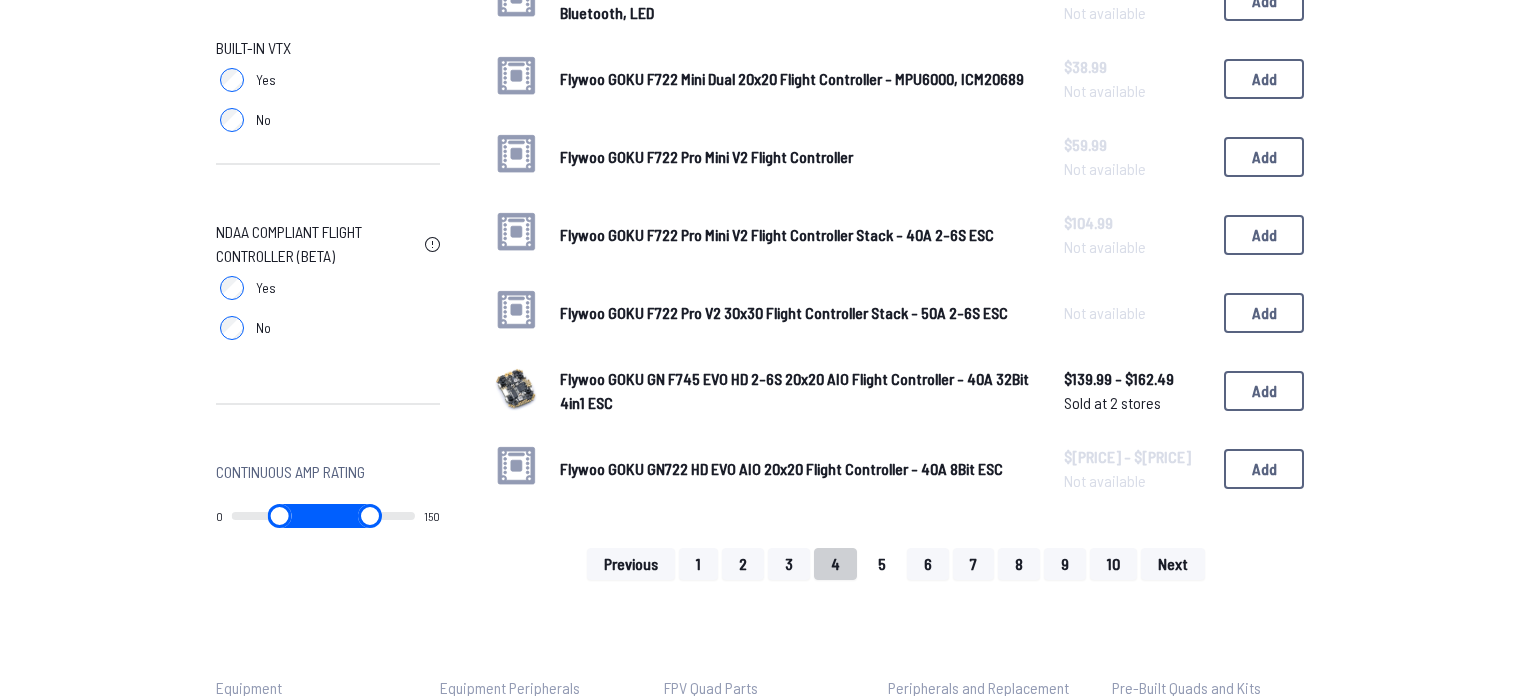 click on "5" at bounding box center [882, 564] 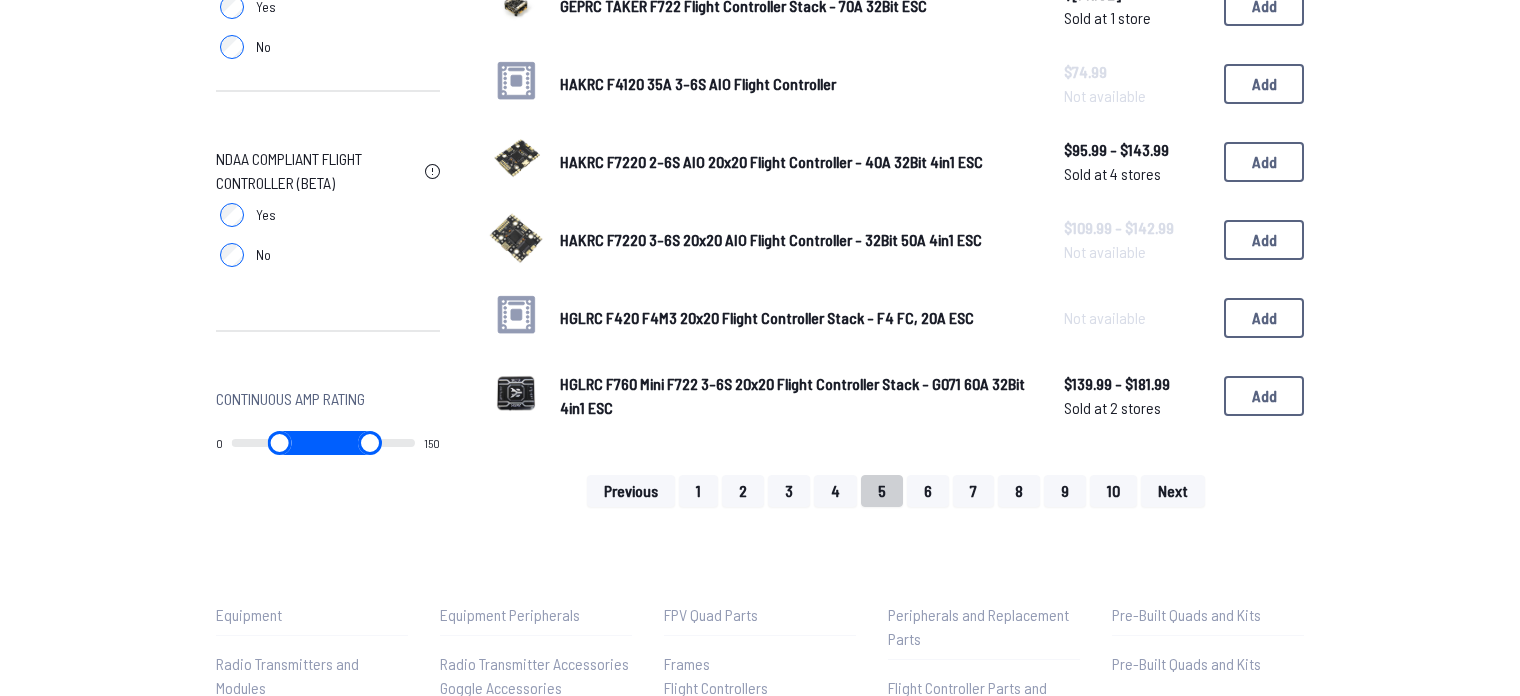 scroll, scrollTop: 1300, scrollLeft: 0, axis: vertical 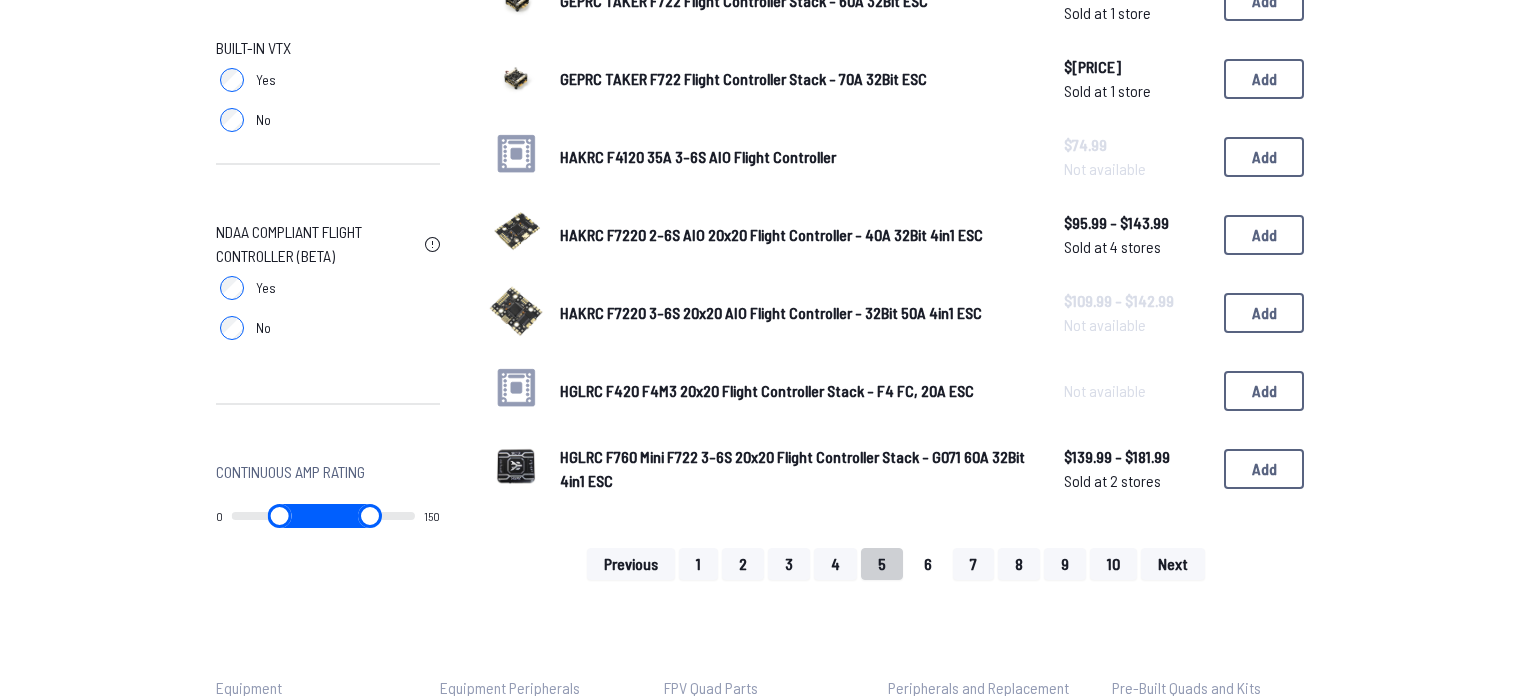 click on "6" at bounding box center [928, 564] 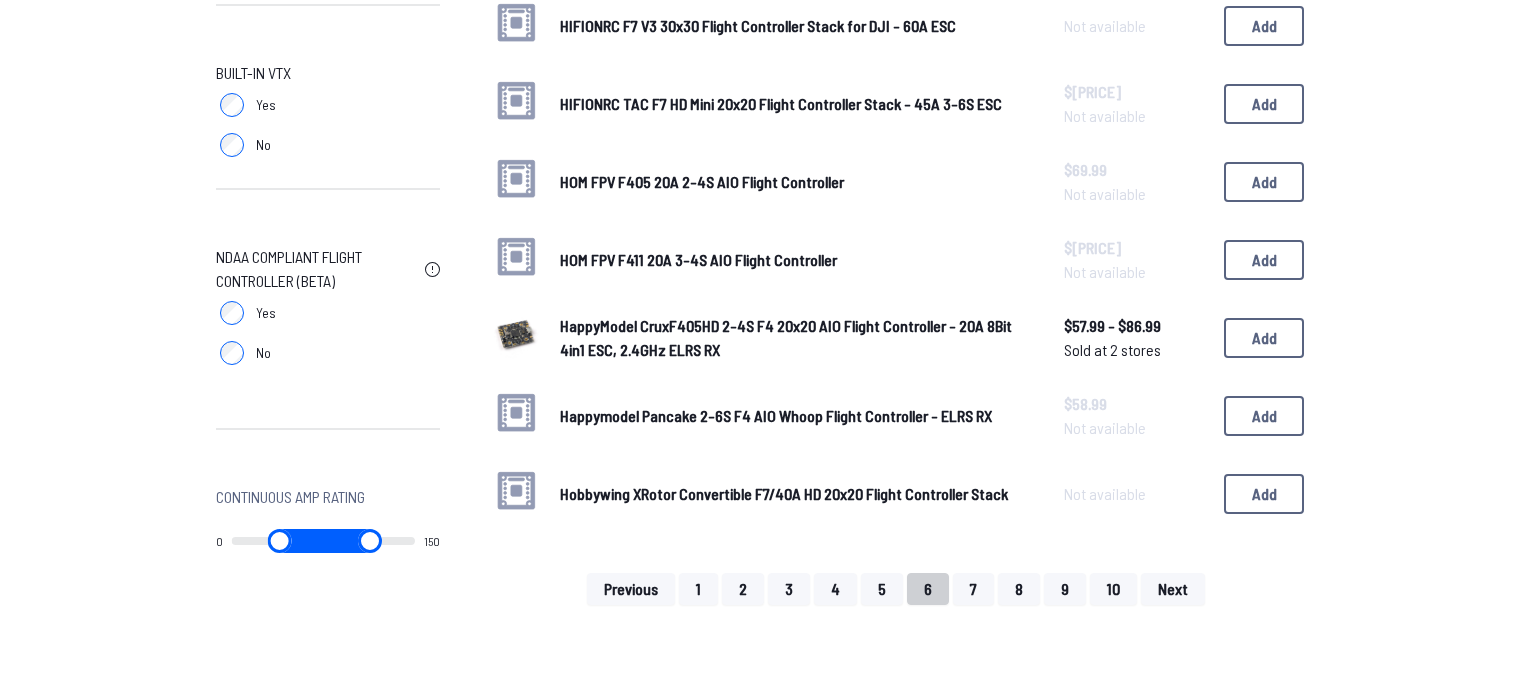 scroll, scrollTop: 1400, scrollLeft: 0, axis: vertical 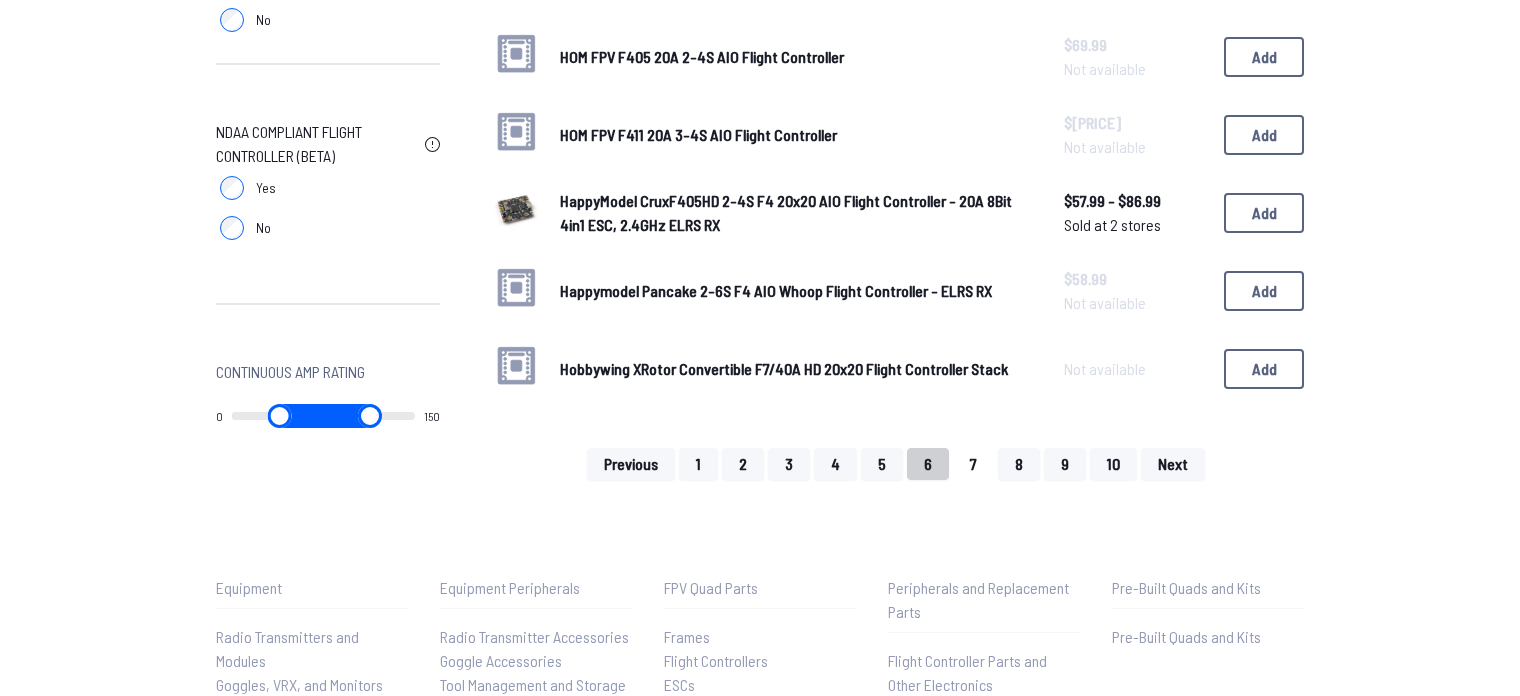 click on "7" at bounding box center [973, 464] 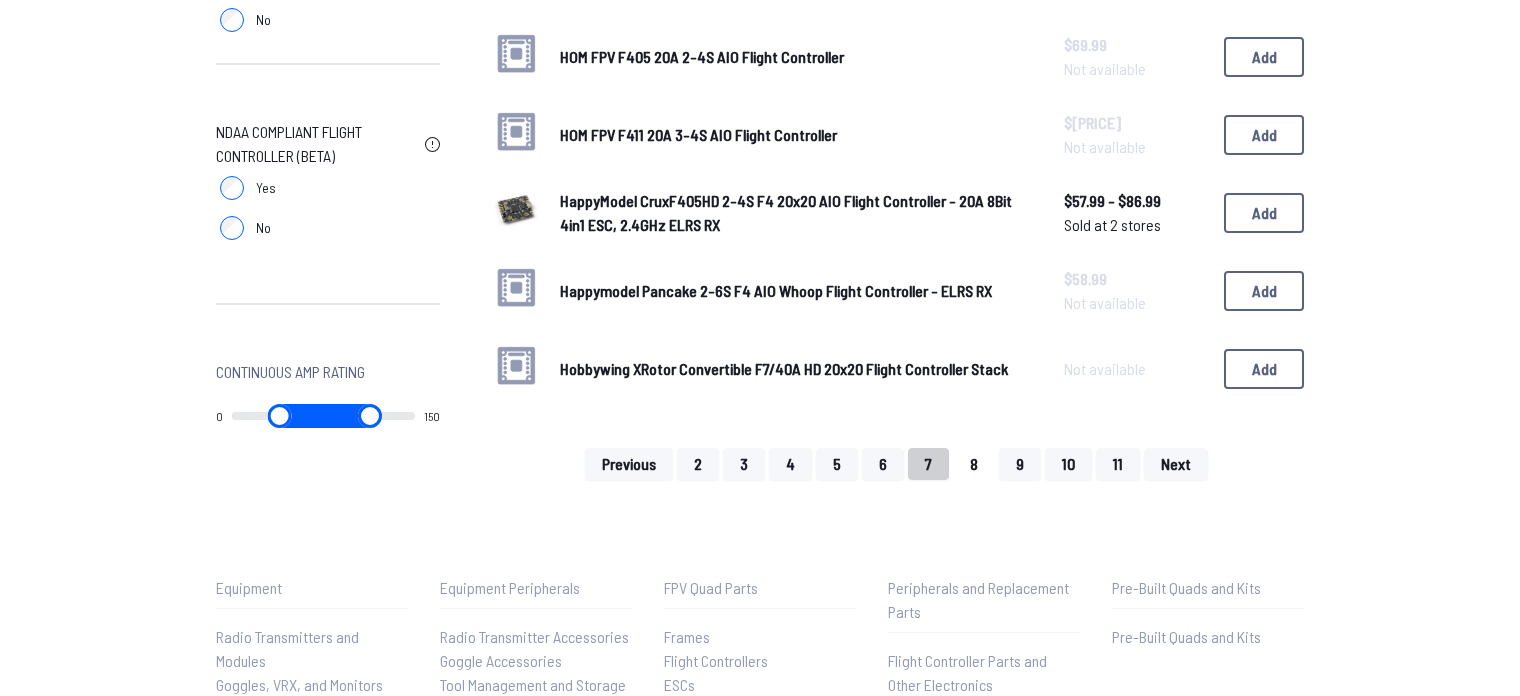 scroll, scrollTop: 0, scrollLeft: 0, axis: both 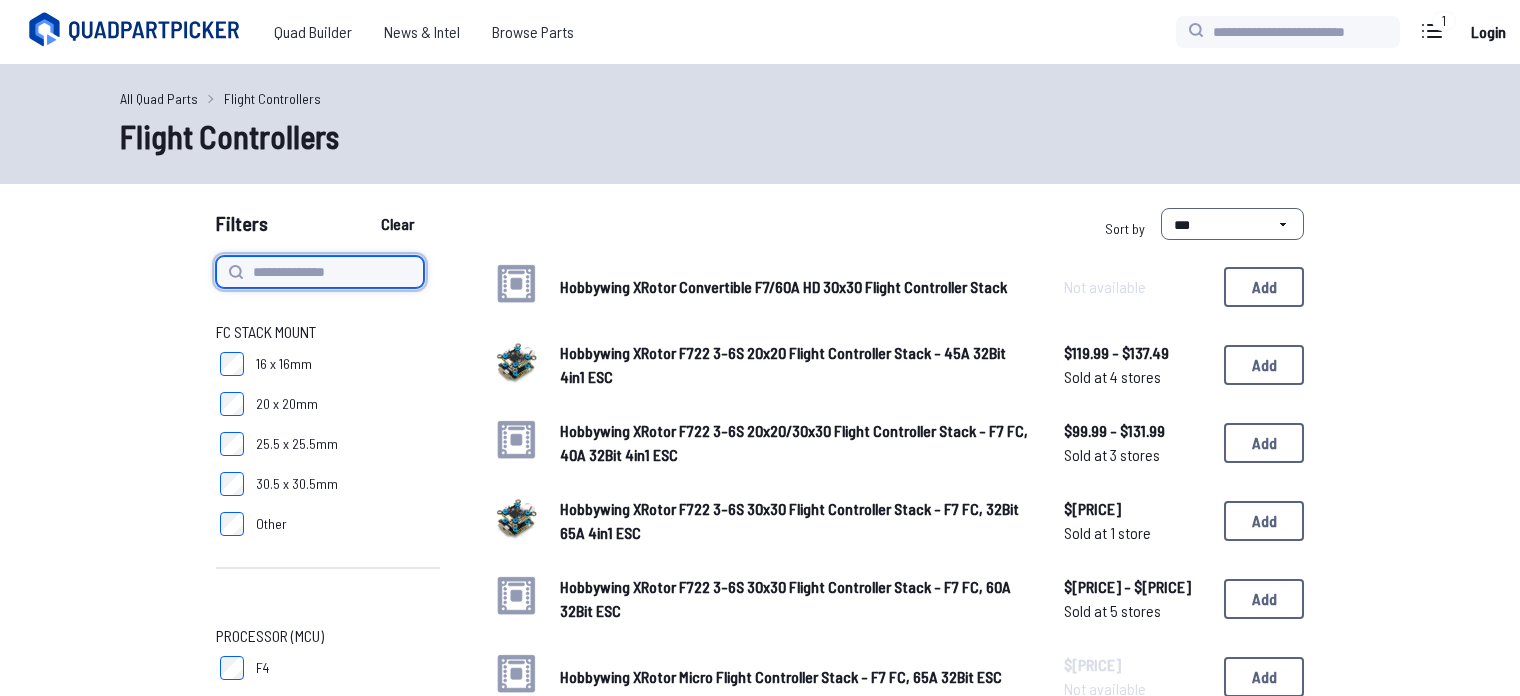 click at bounding box center [320, 272] 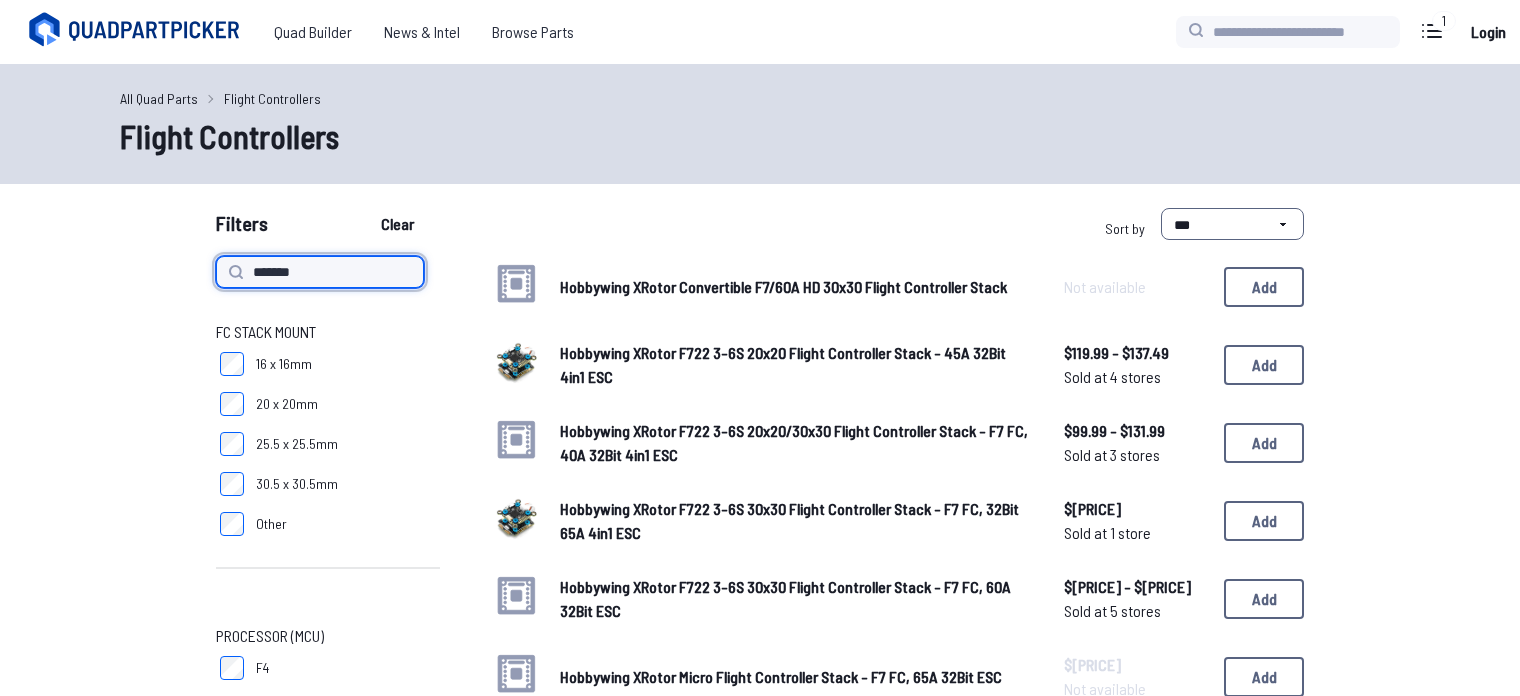 type on "*******" 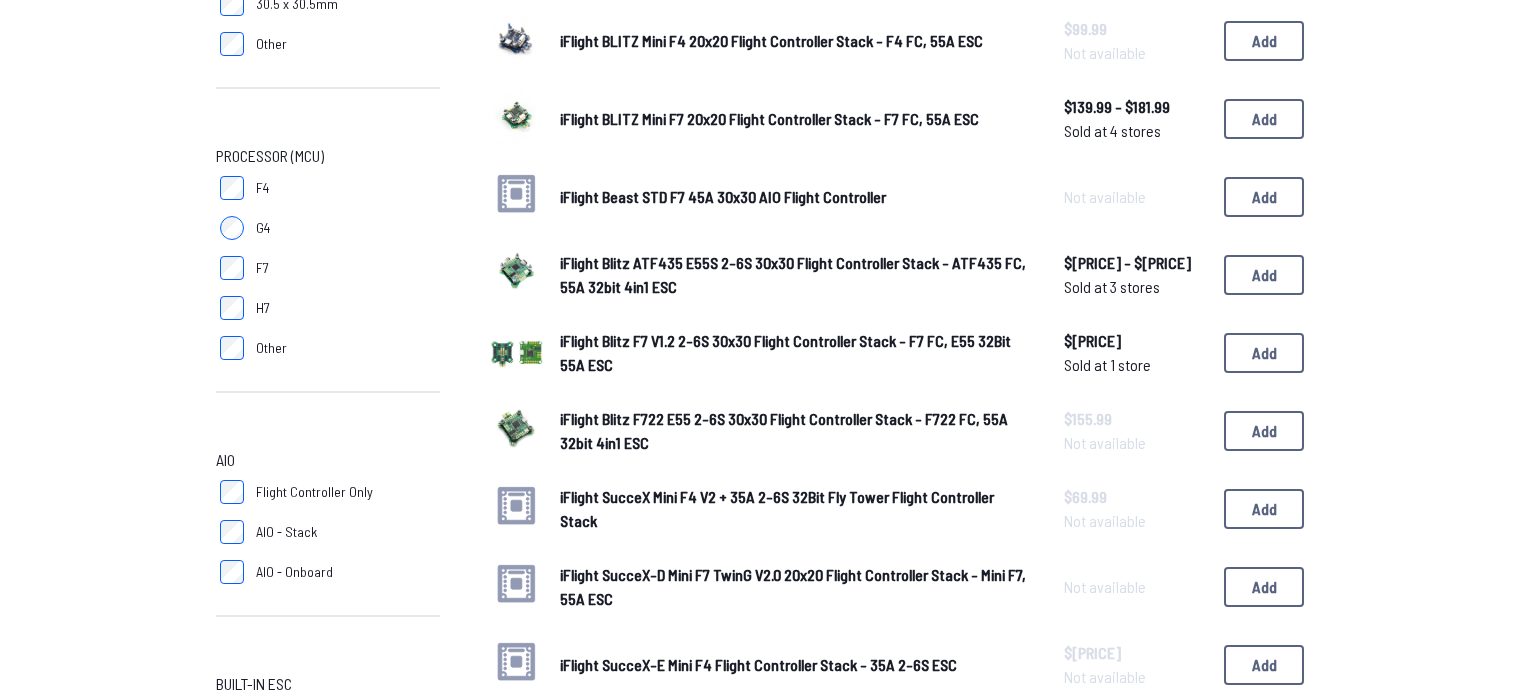 scroll, scrollTop: 500, scrollLeft: 0, axis: vertical 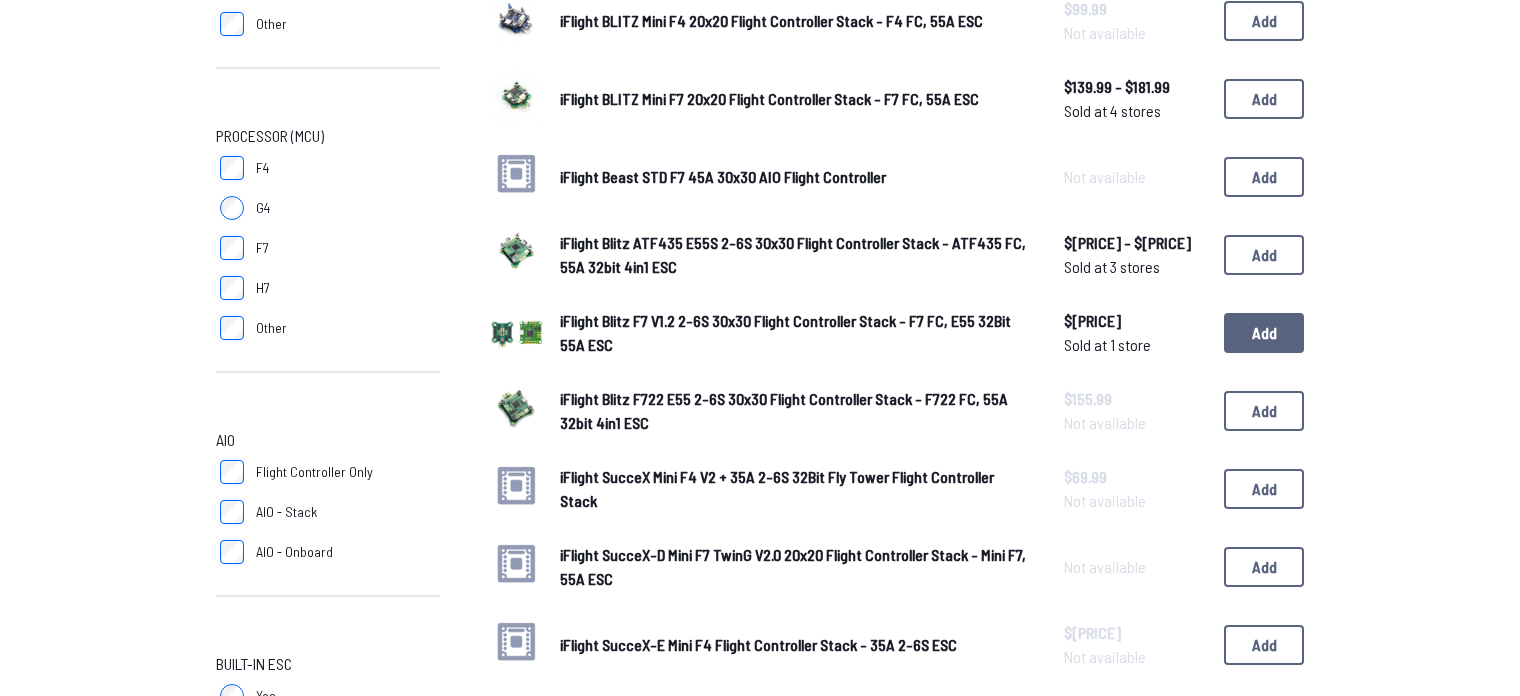 click on "Add" at bounding box center [1264, 333] 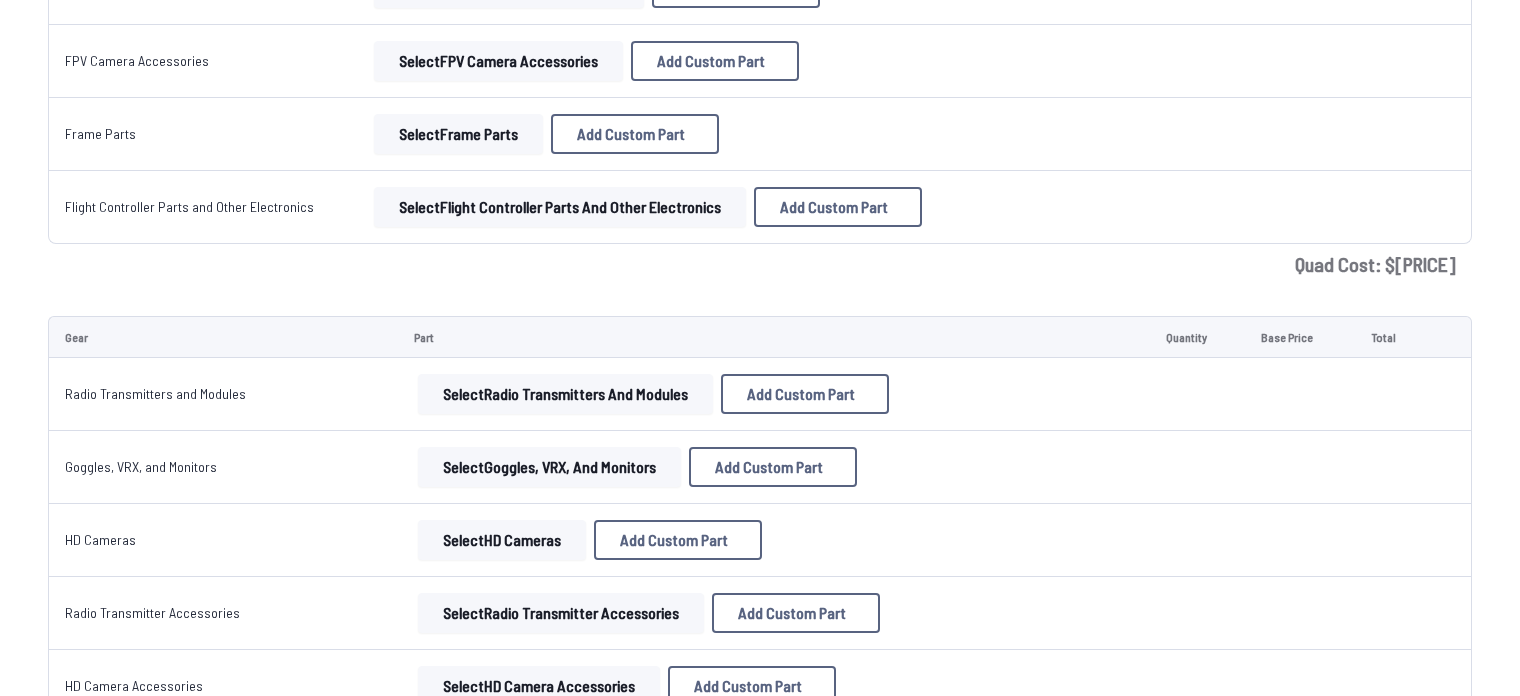 scroll, scrollTop: 1312, scrollLeft: 0, axis: vertical 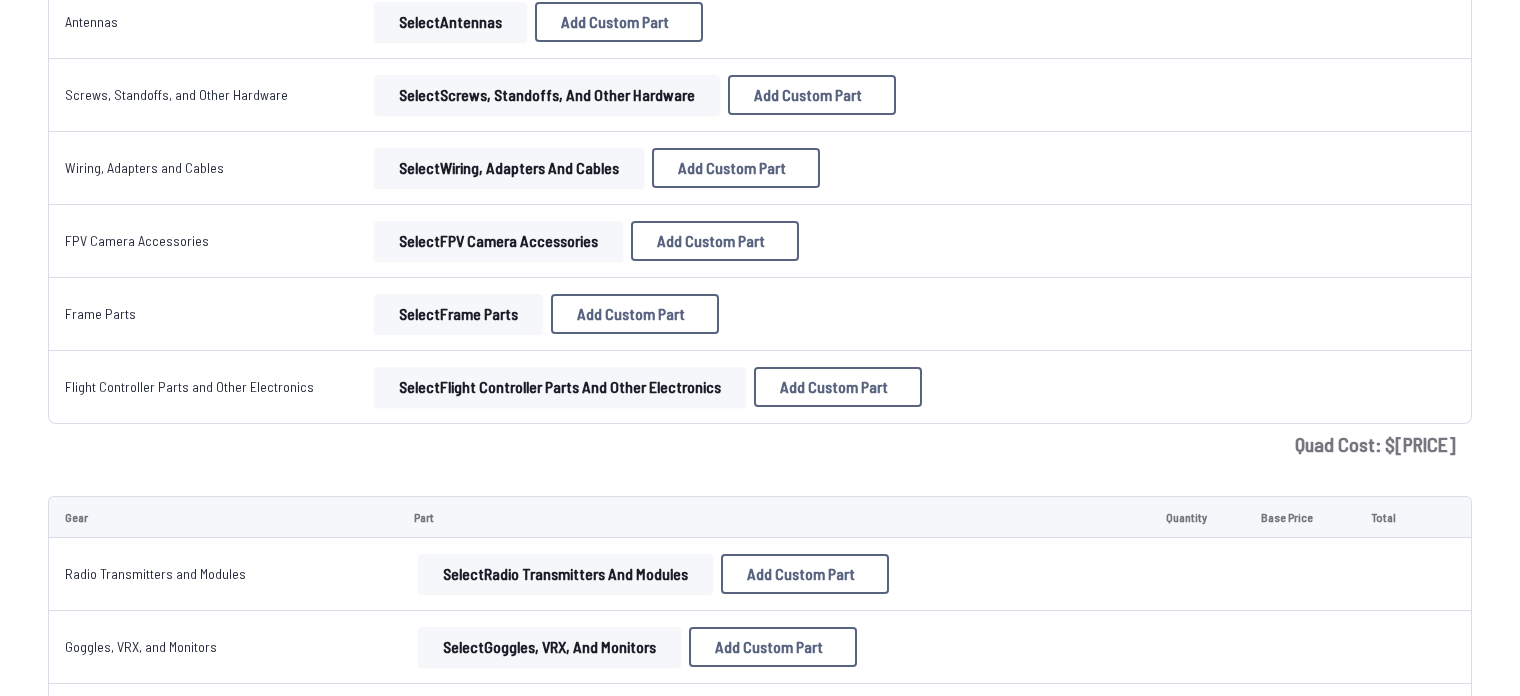 drag, startPoint x: 742, startPoint y: 441, endPoint x: 718, endPoint y: 453, distance: 26.832815 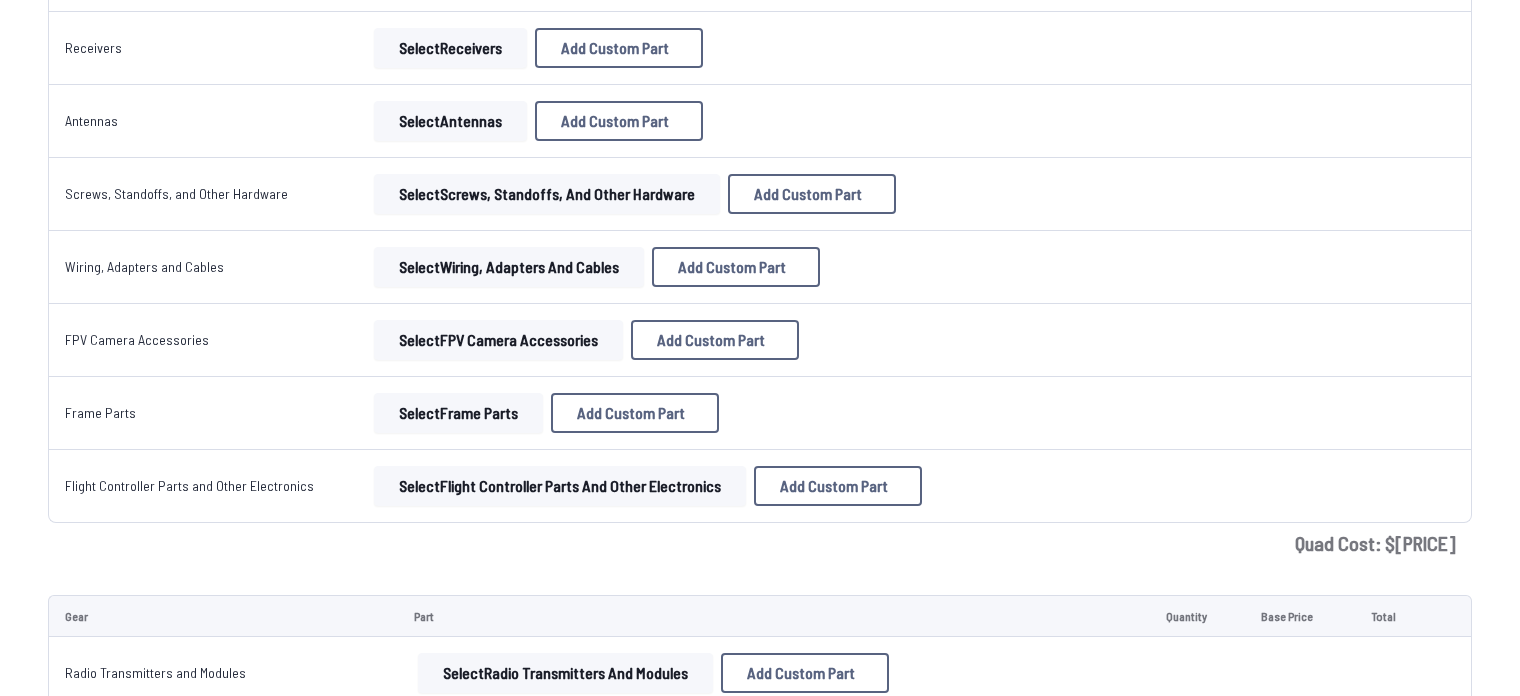 scroll, scrollTop: 1312, scrollLeft: 0, axis: vertical 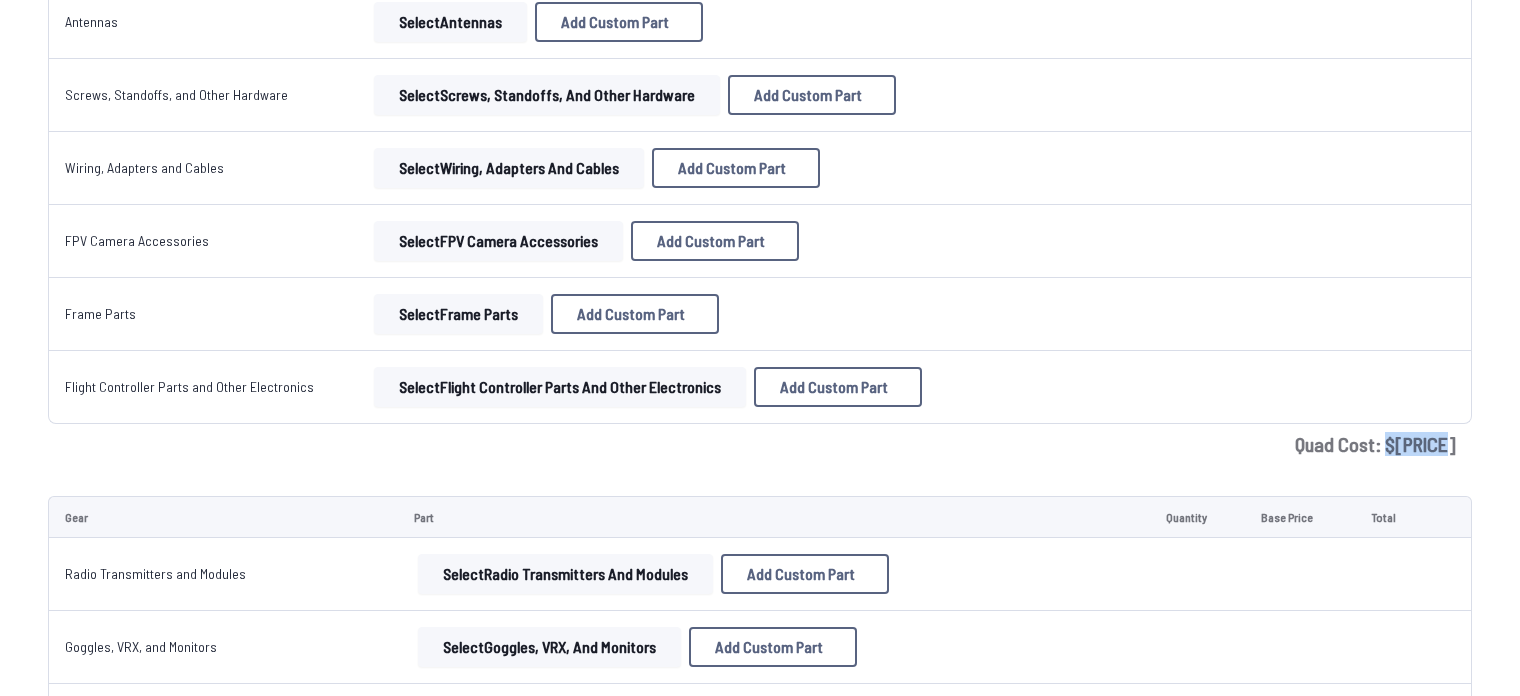 drag, startPoint x: 1453, startPoint y: 438, endPoint x: 1398, endPoint y: 445, distance: 55.443665 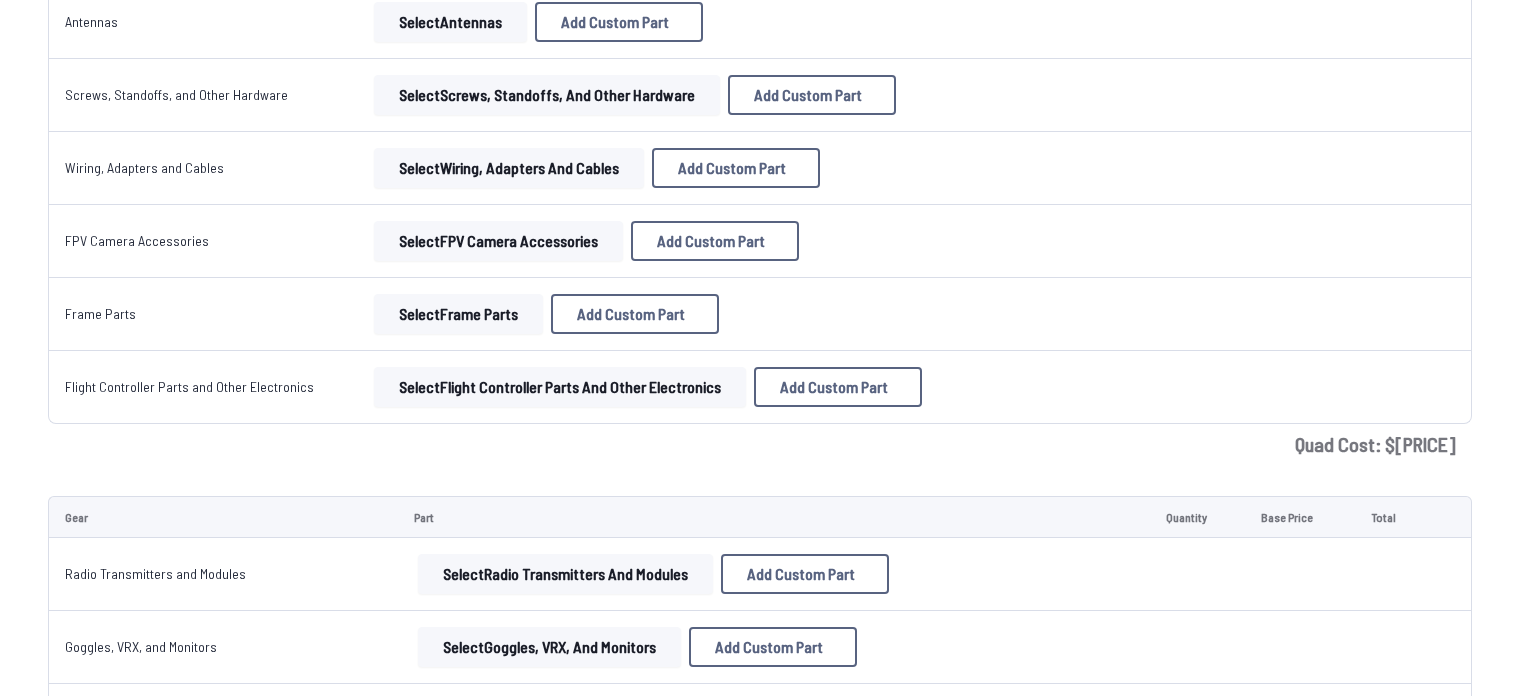 click on "Quad Cost: $[PRICE]" at bounding box center (760, 444) 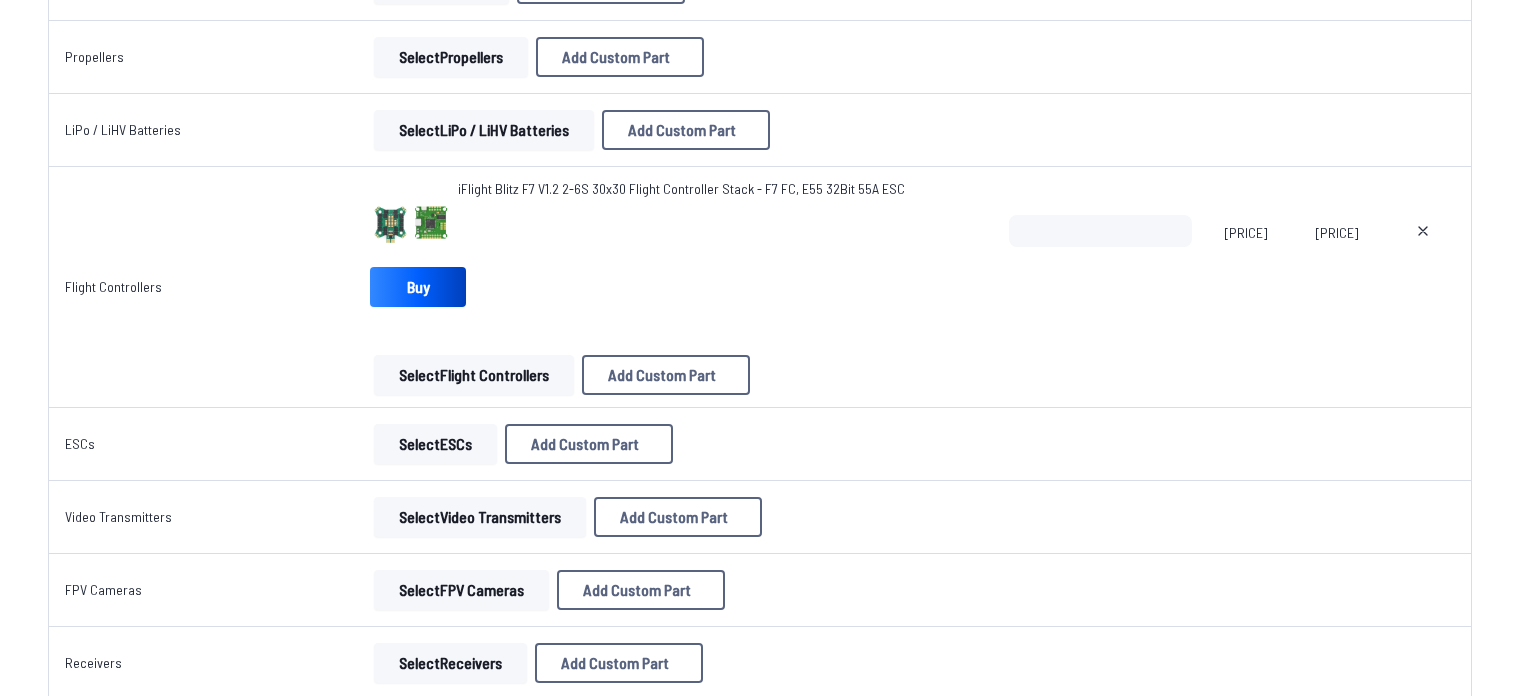 scroll, scrollTop: 600, scrollLeft: 0, axis: vertical 